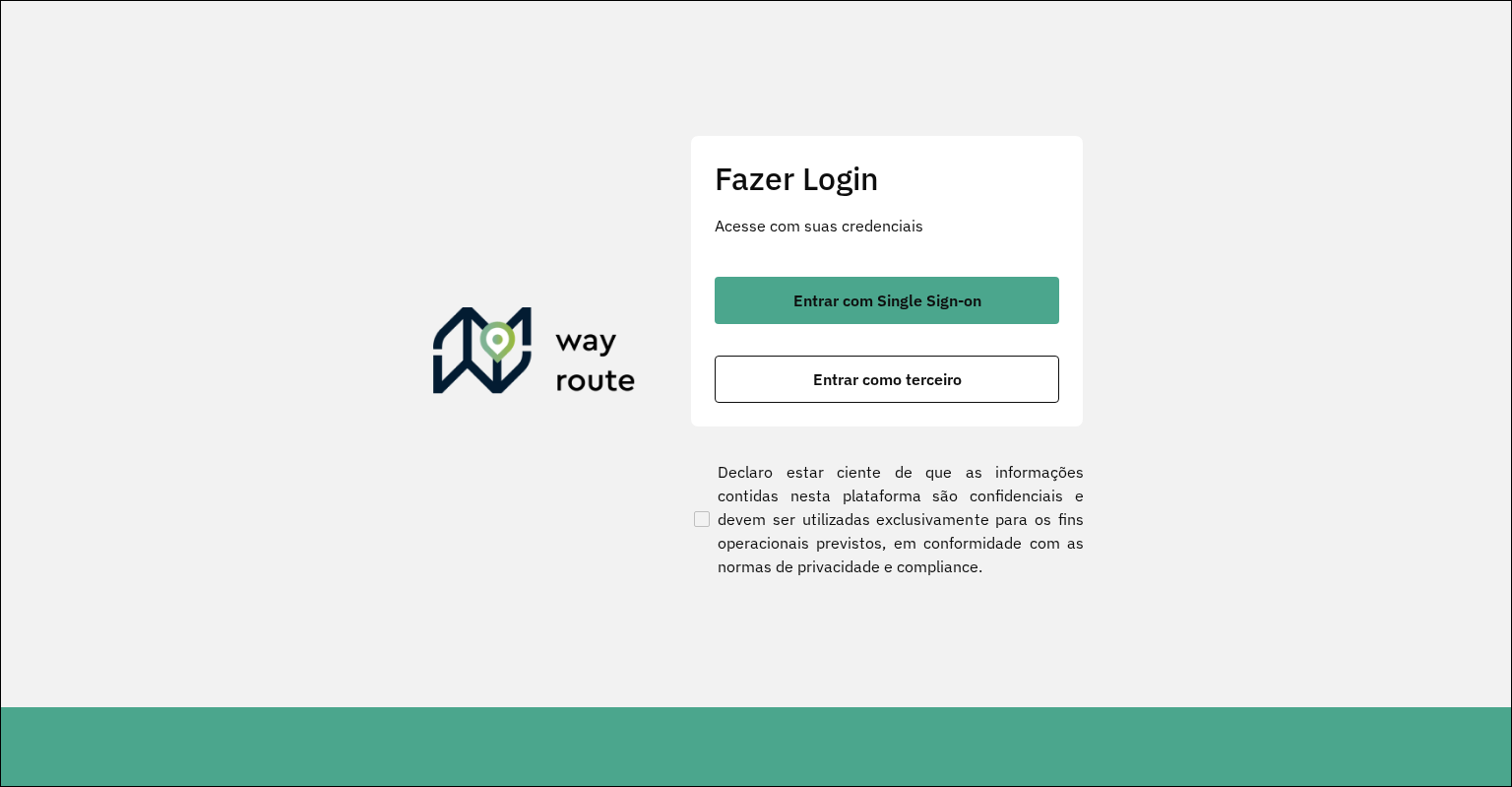 scroll, scrollTop: 0, scrollLeft: 0, axis: both 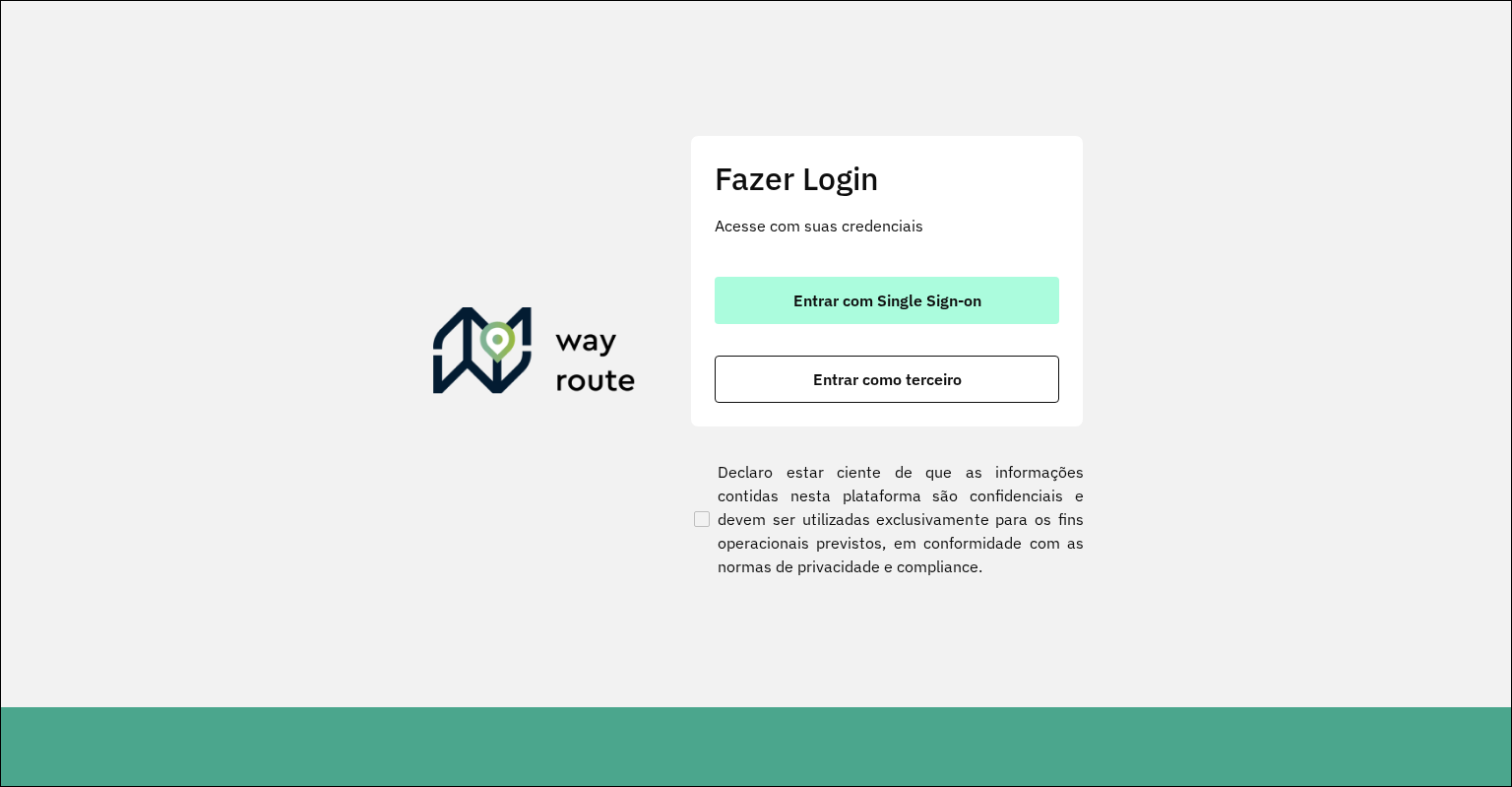click on "Entrar com Single Sign-on" at bounding box center [887, 300] 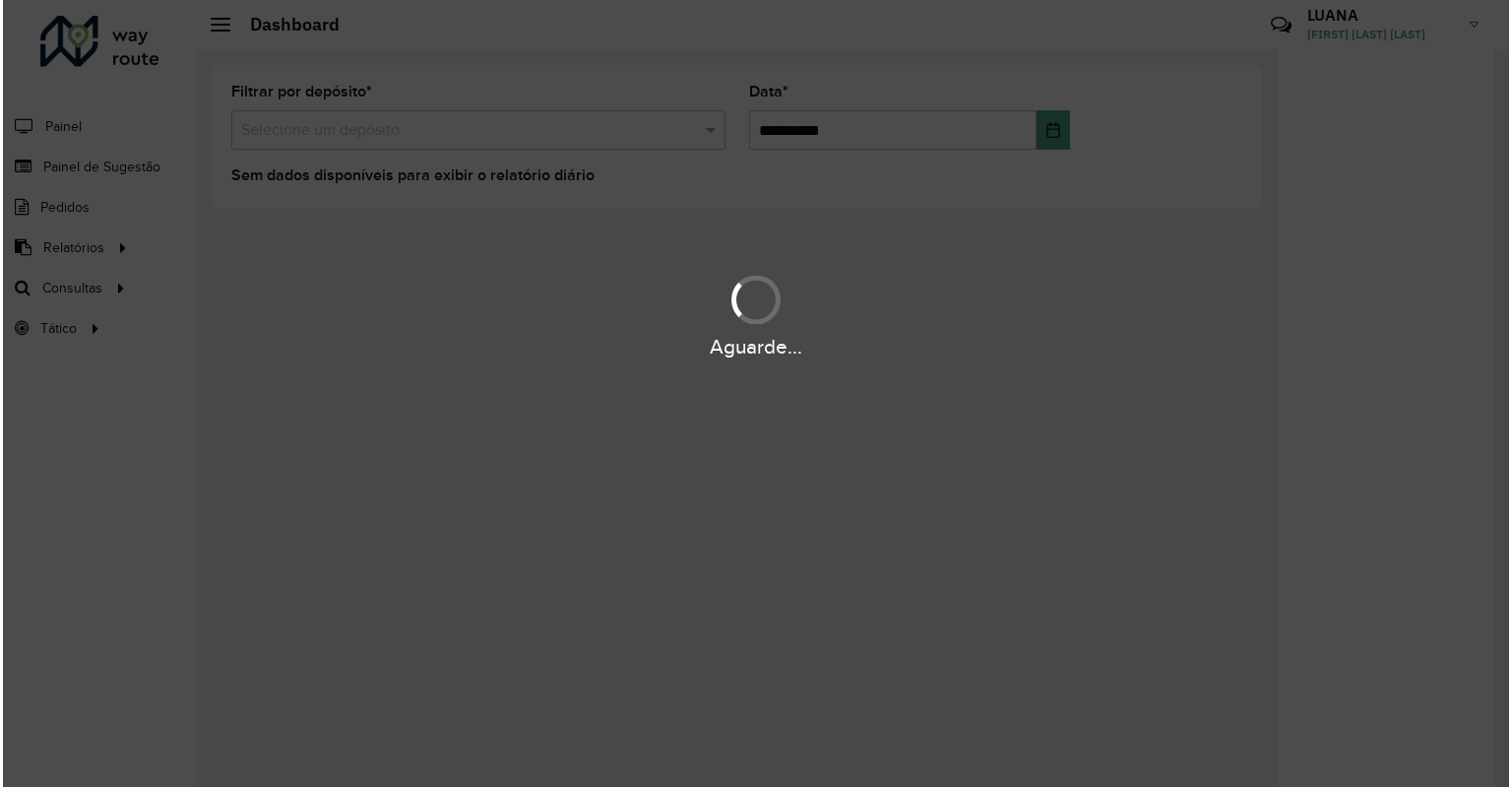 scroll, scrollTop: 0, scrollLeft: 0, axis: both 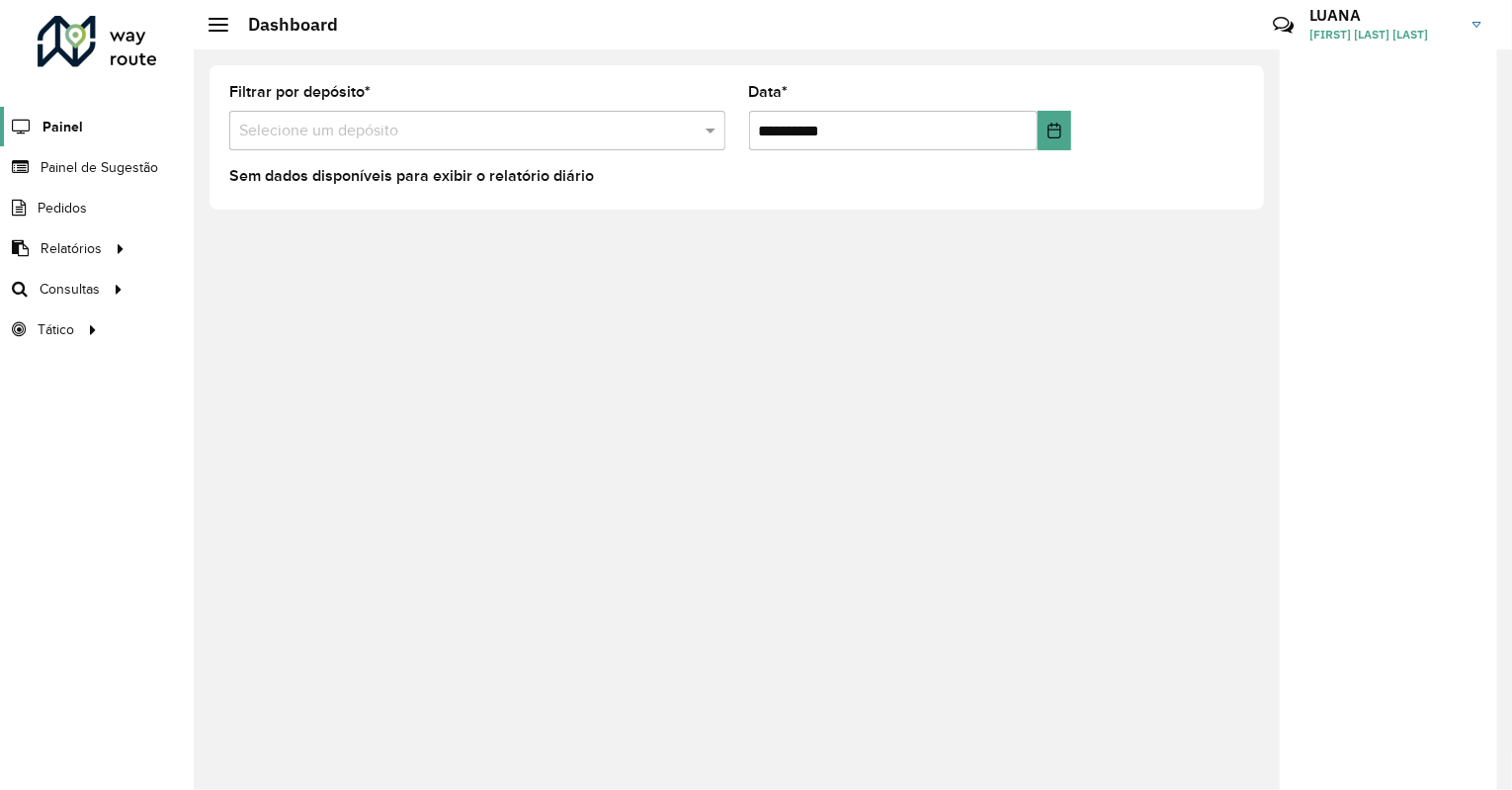click on "Painel" 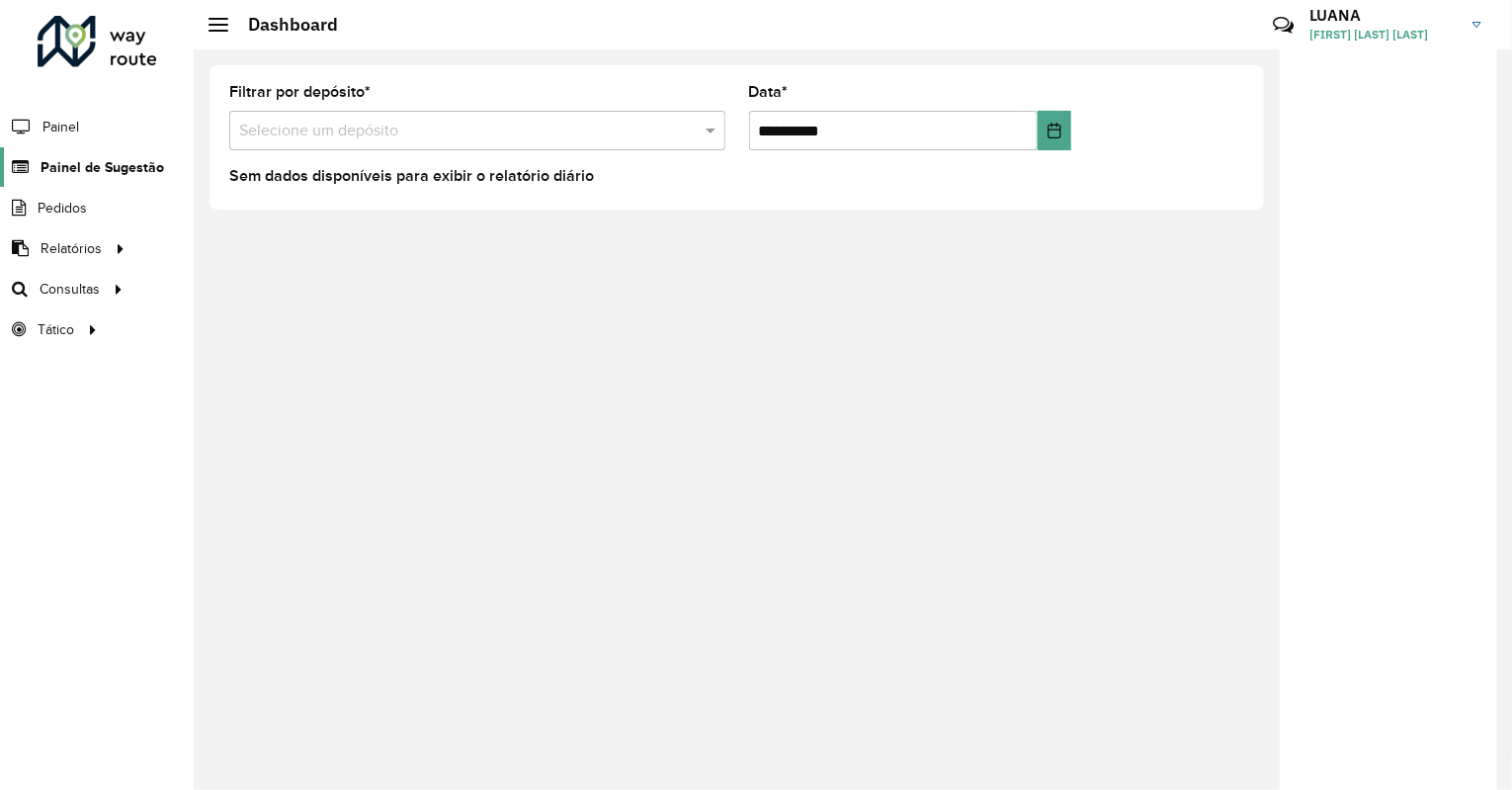 click on "Painel de Sugestão" 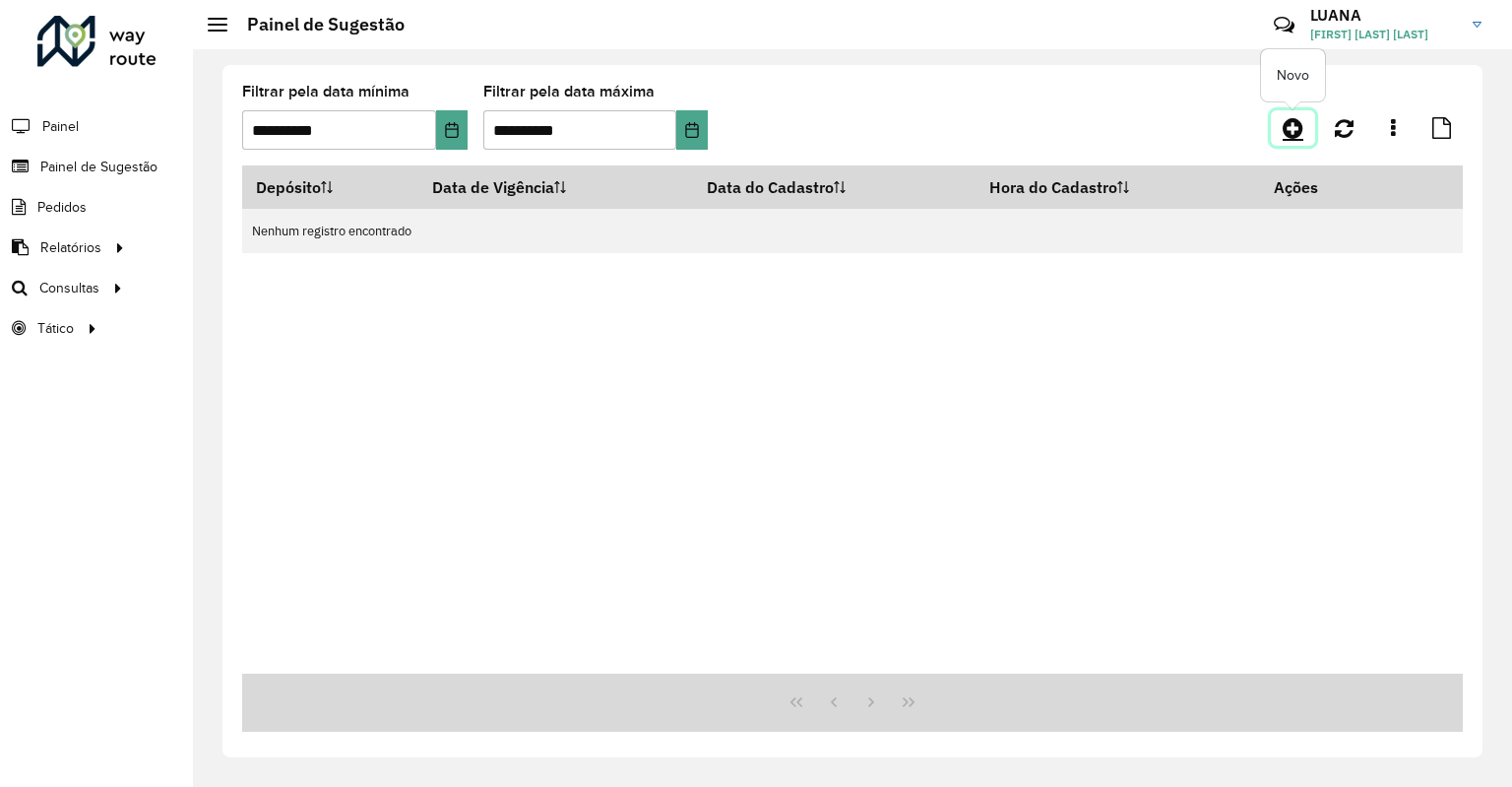 click 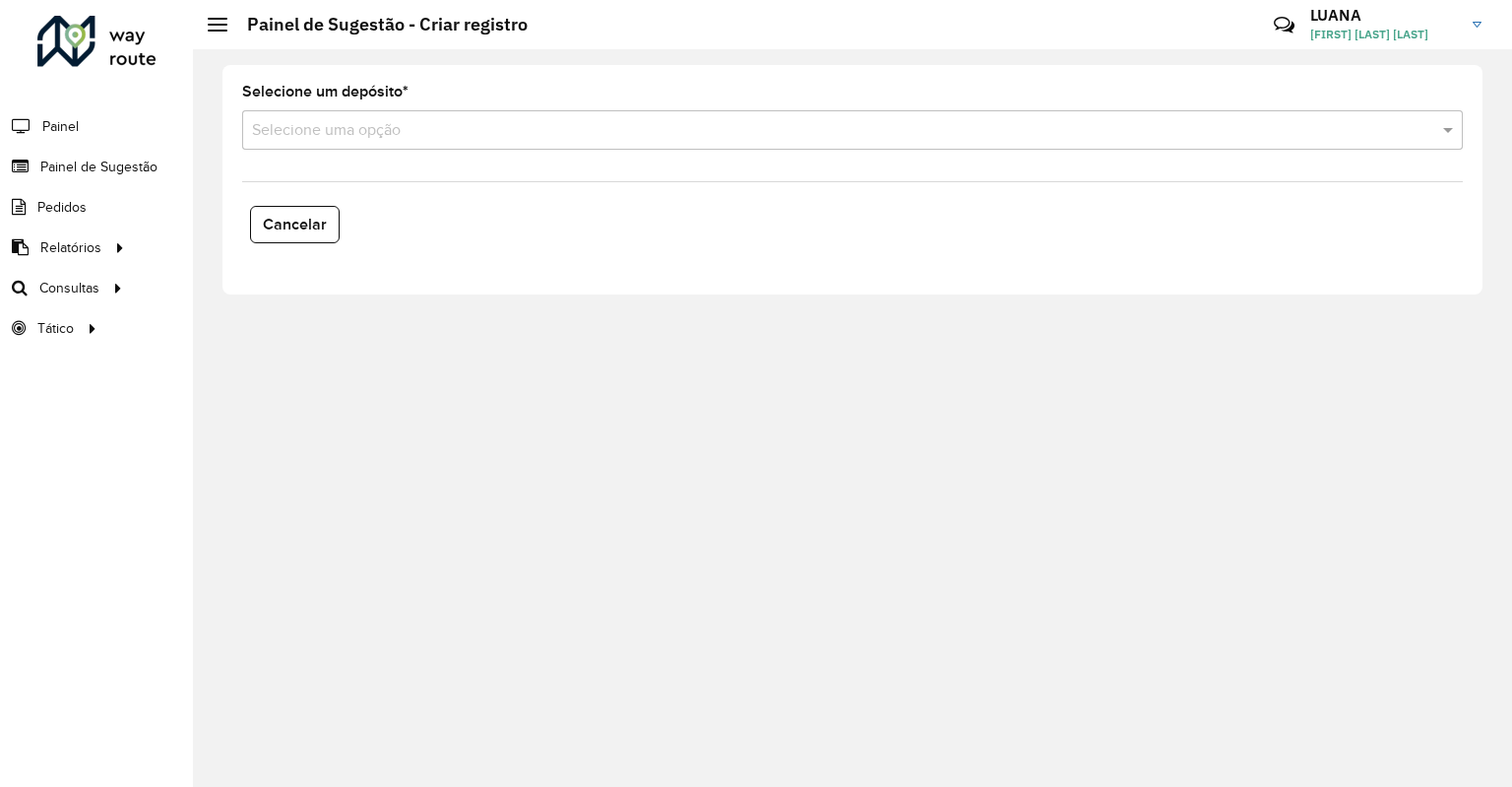 click on "Selecione uma opção" at bounding box center (852, 130) 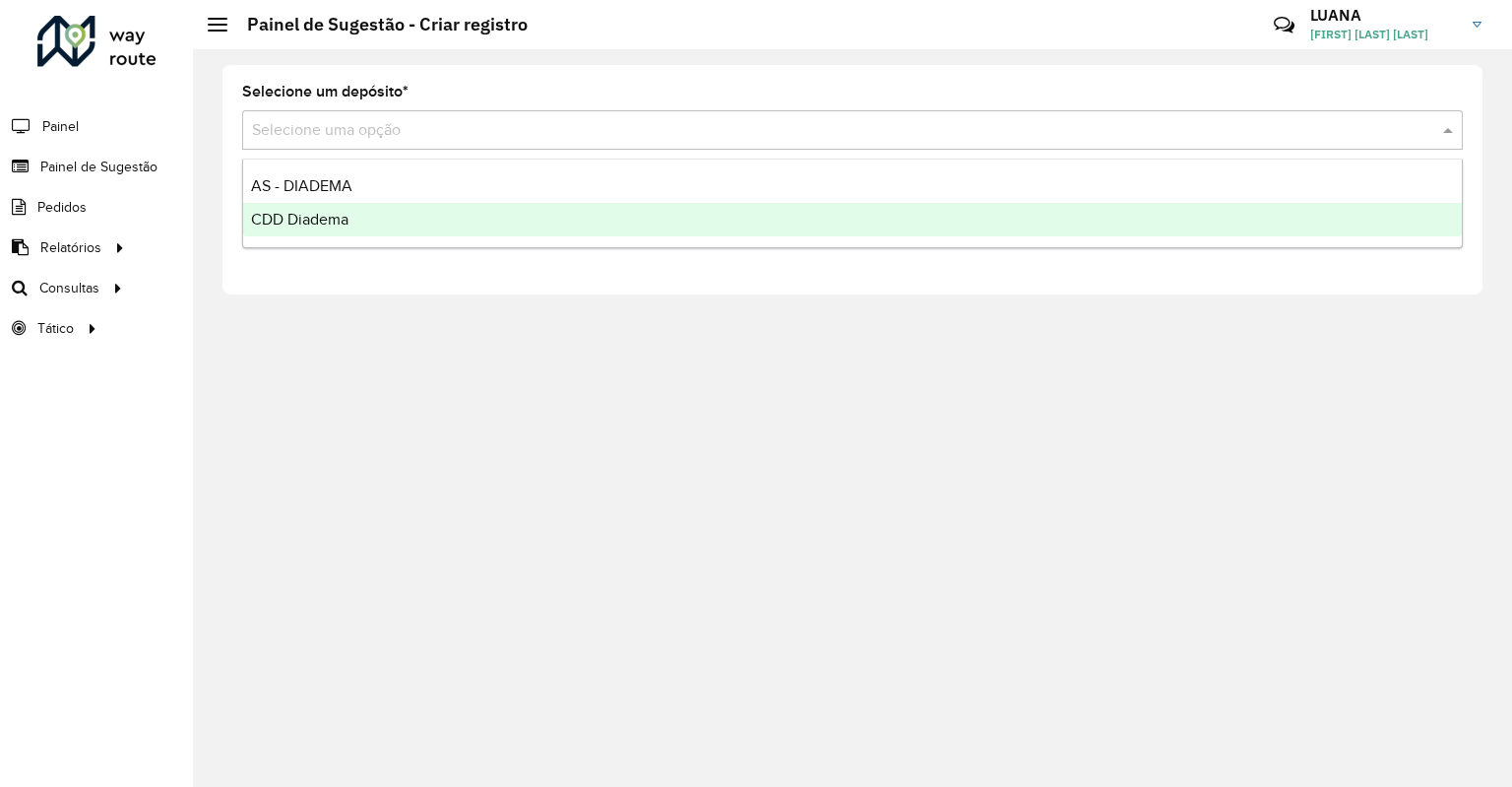 click on "CDD Diadema" at bounding box center (852, 220) 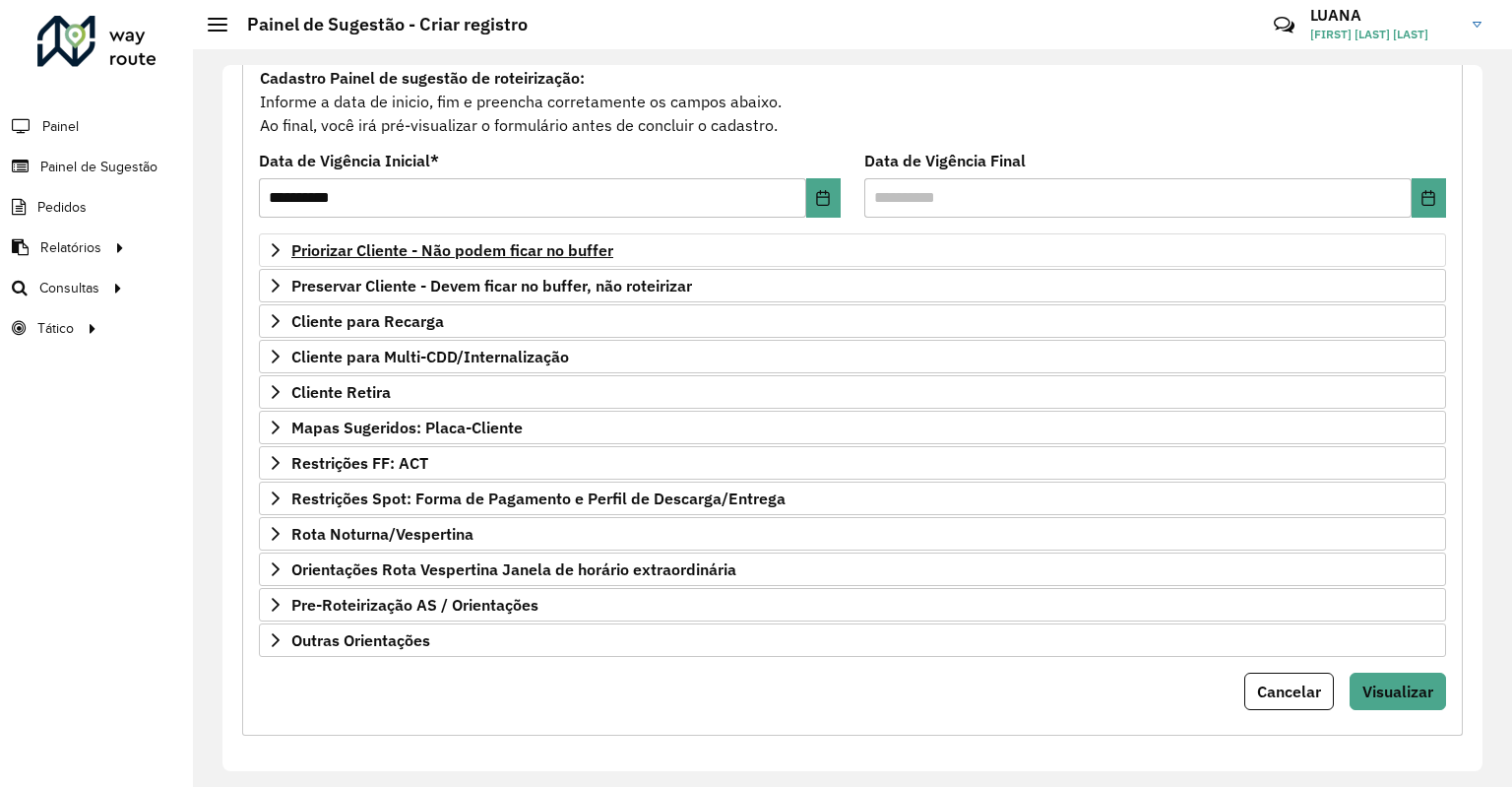 scroll, scrollTop: 0, scrollLeft: 0, axis: both 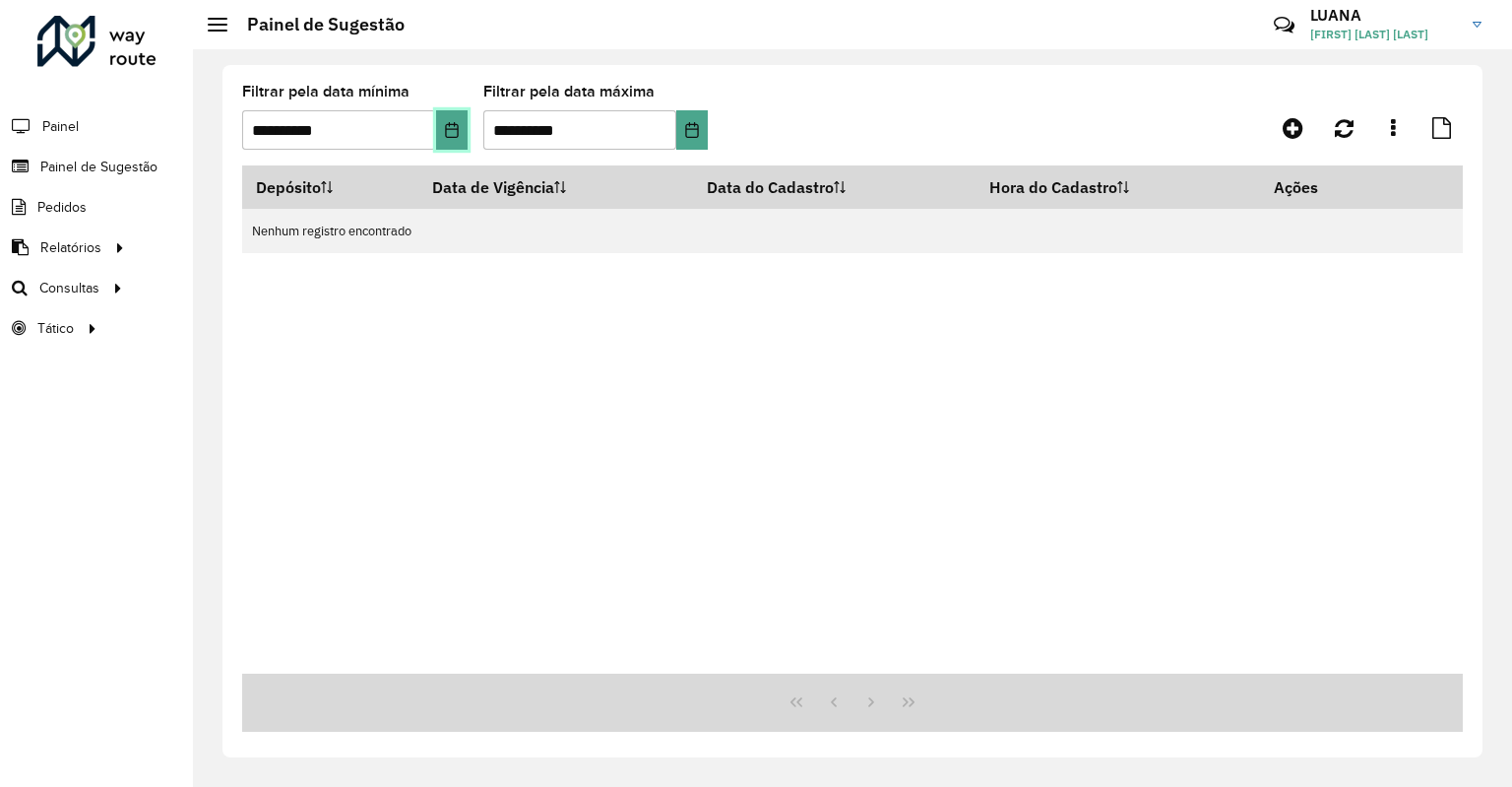 click at bounding box center (452, 130) 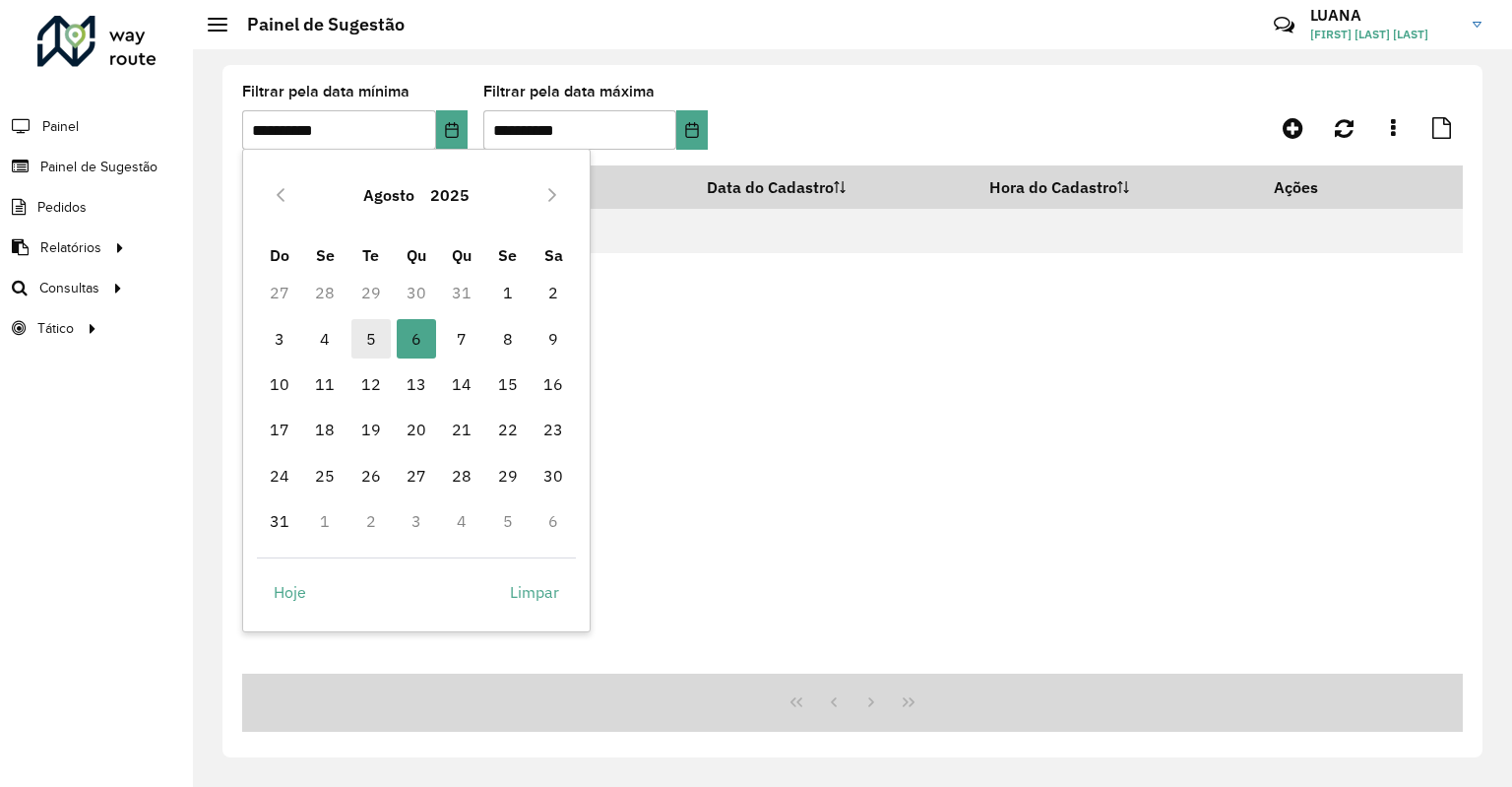 click on "5" at bounding box center [371, 339] 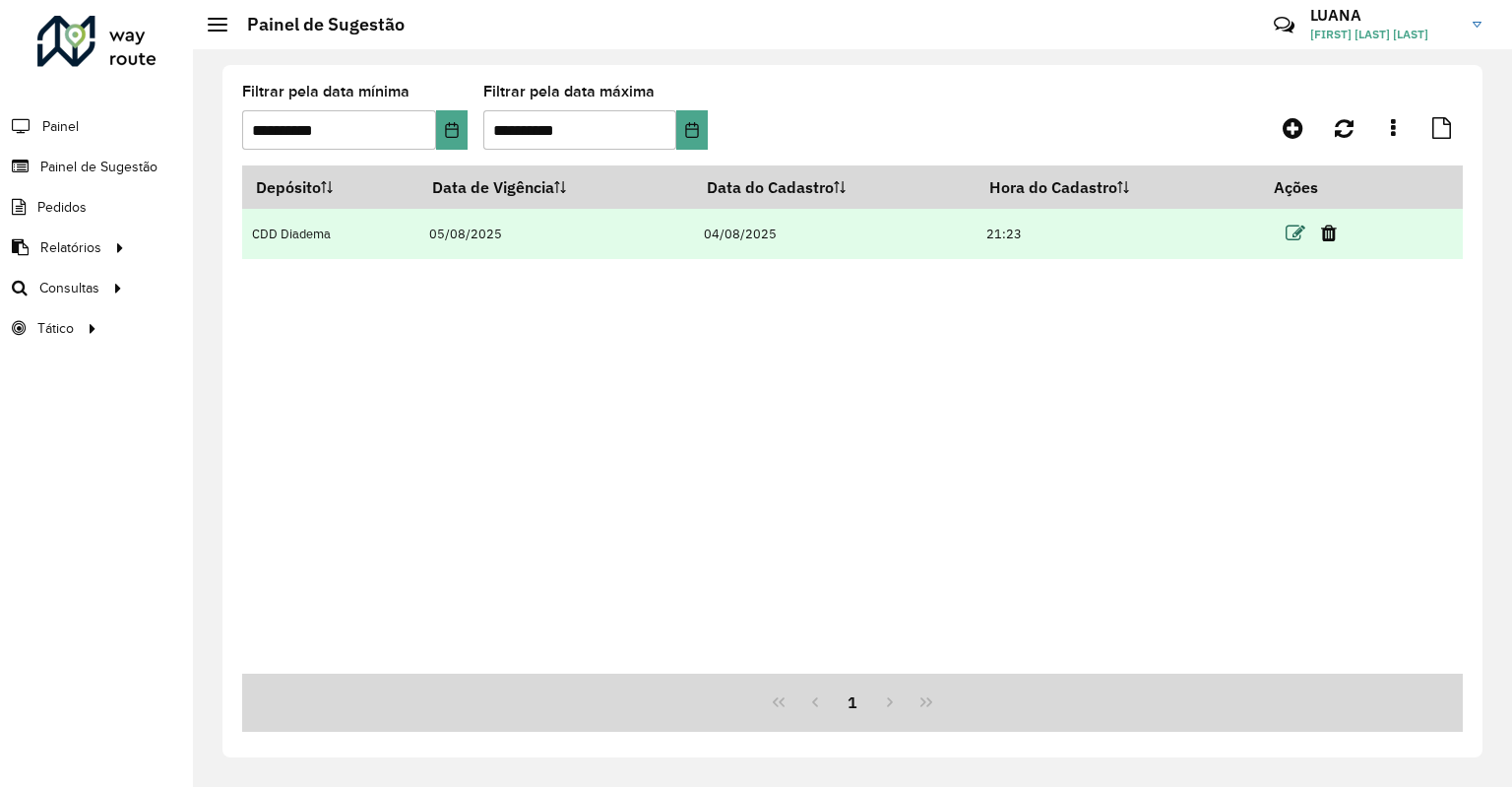 click at bounding box center (1295, 233) 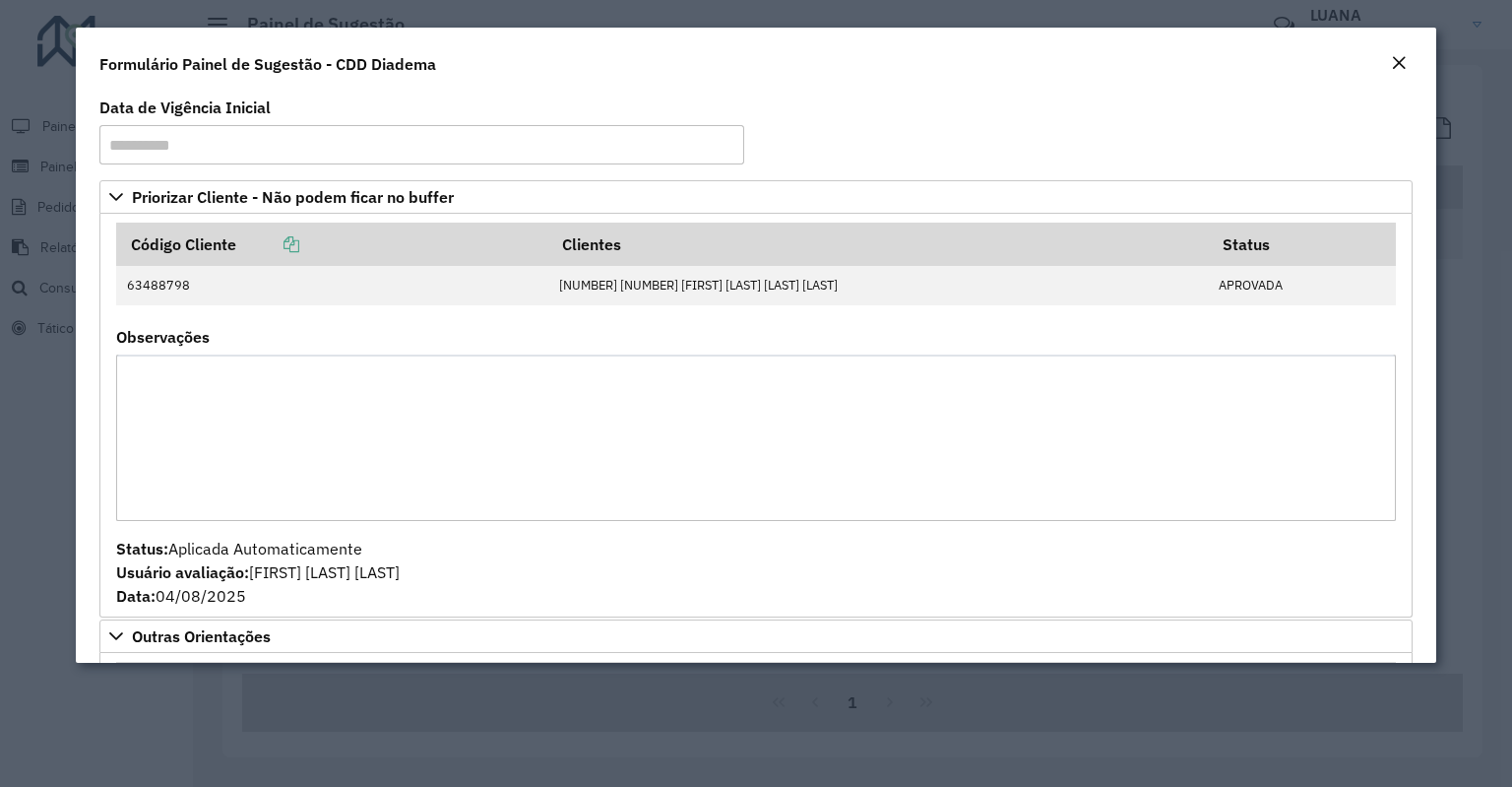 scroll, scrollTop: 295, scrollLeft: 0, axis: vertical 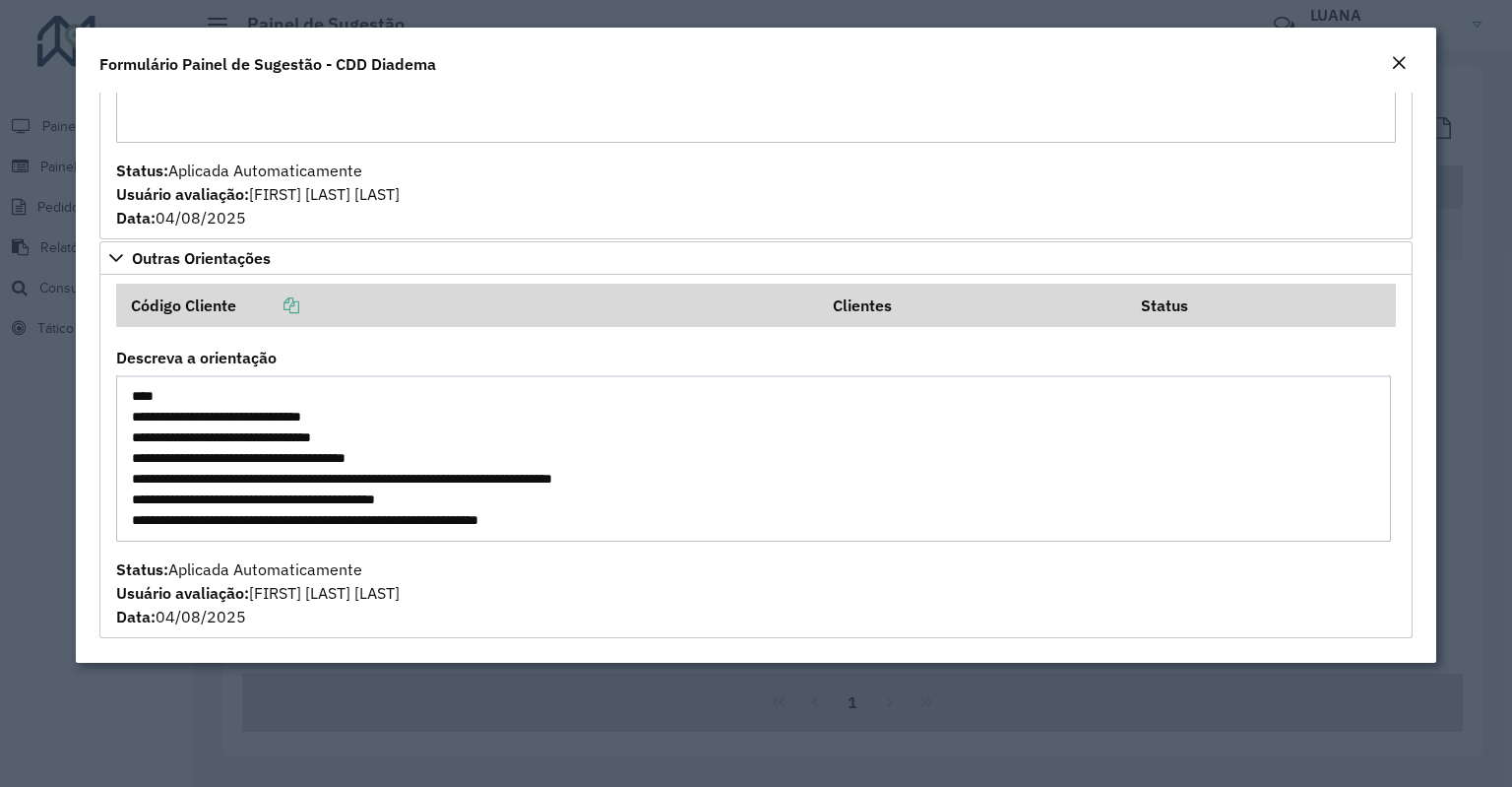 drag, startPoint x: 263, startPoint y: 532, endPoint x: 92, endPoint y: 363, distance: 240.42047 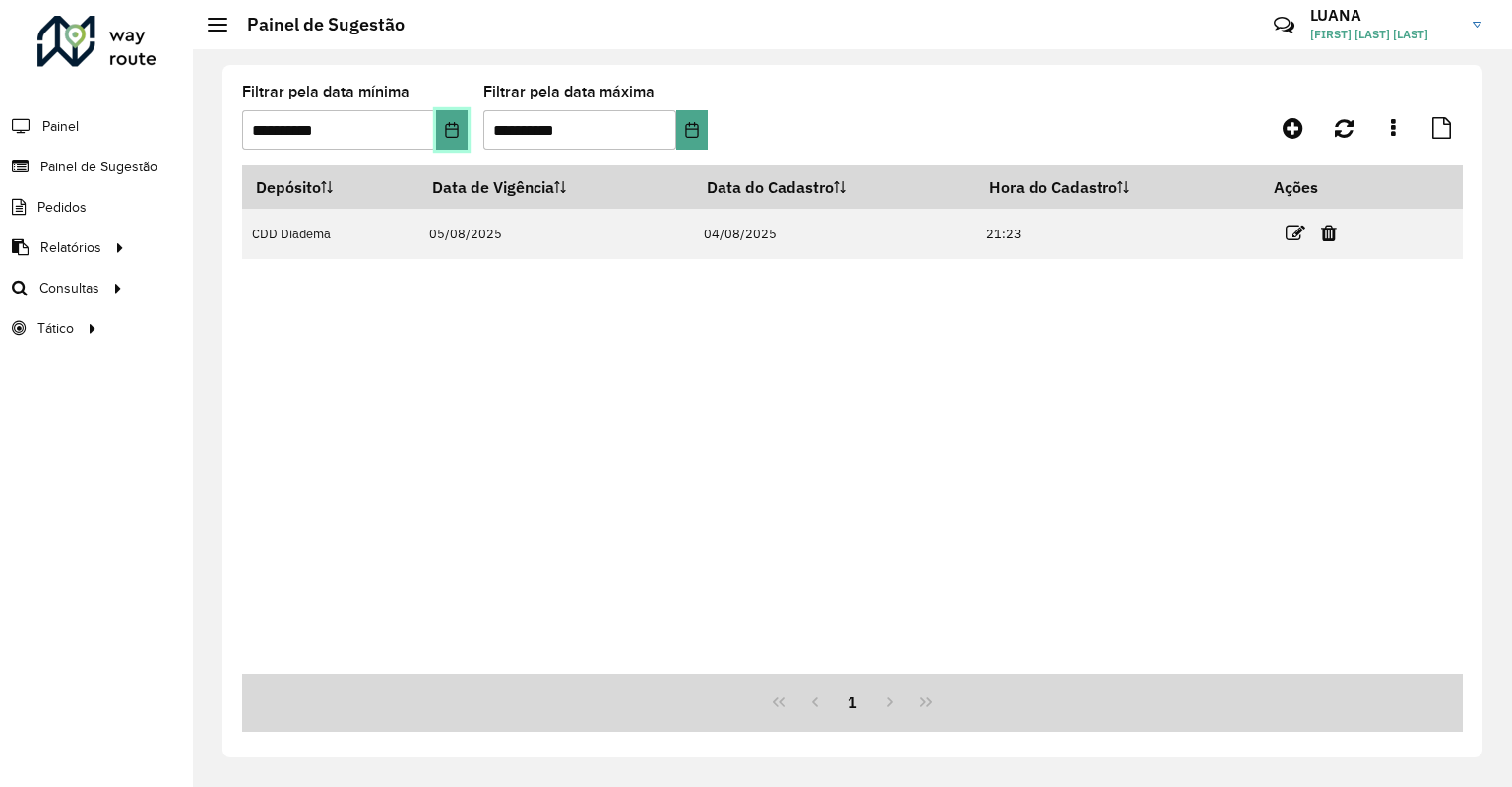 click at bounding box center (452, 130) 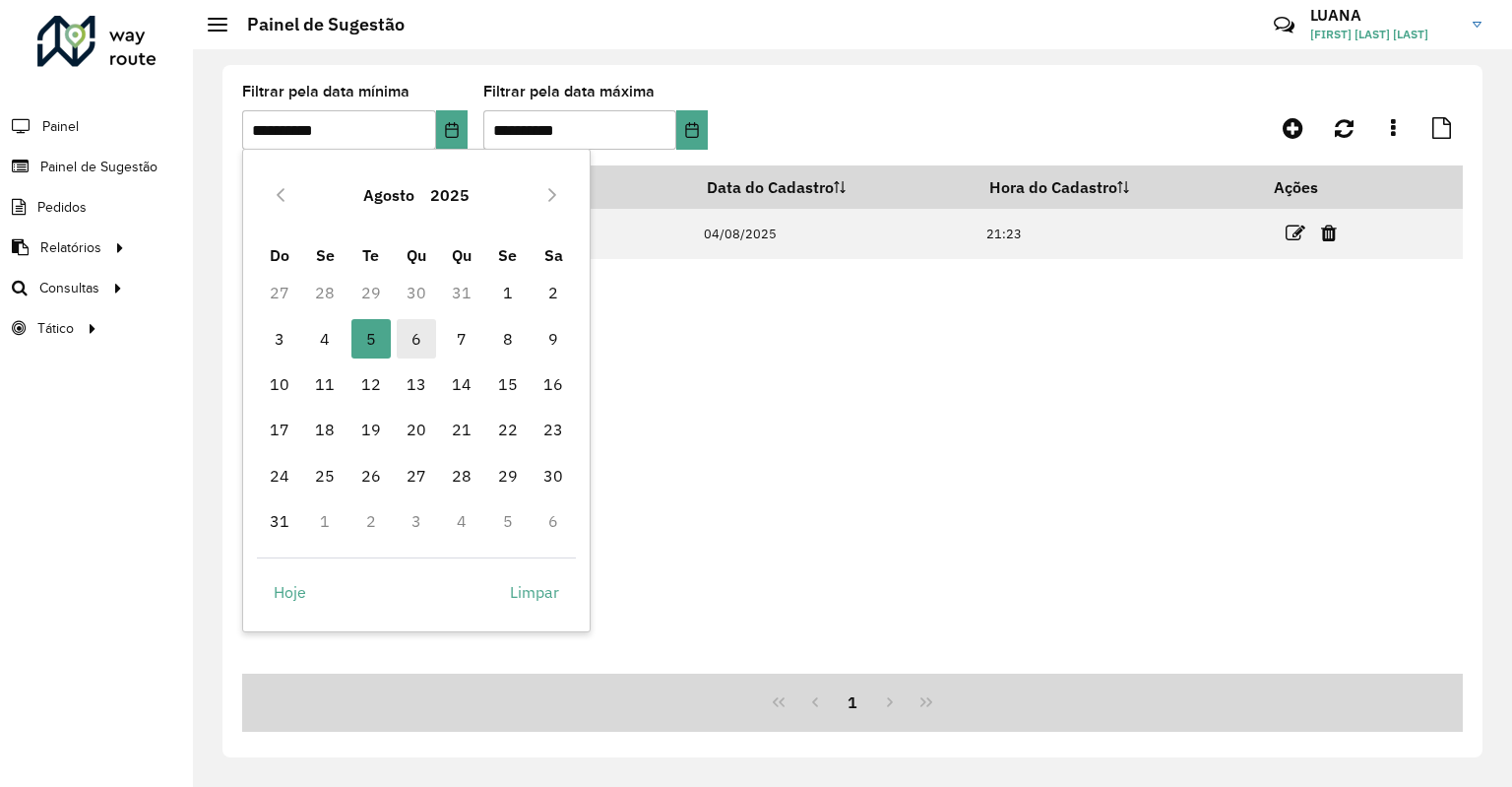 click on "6" at bounding box center [416, 339] 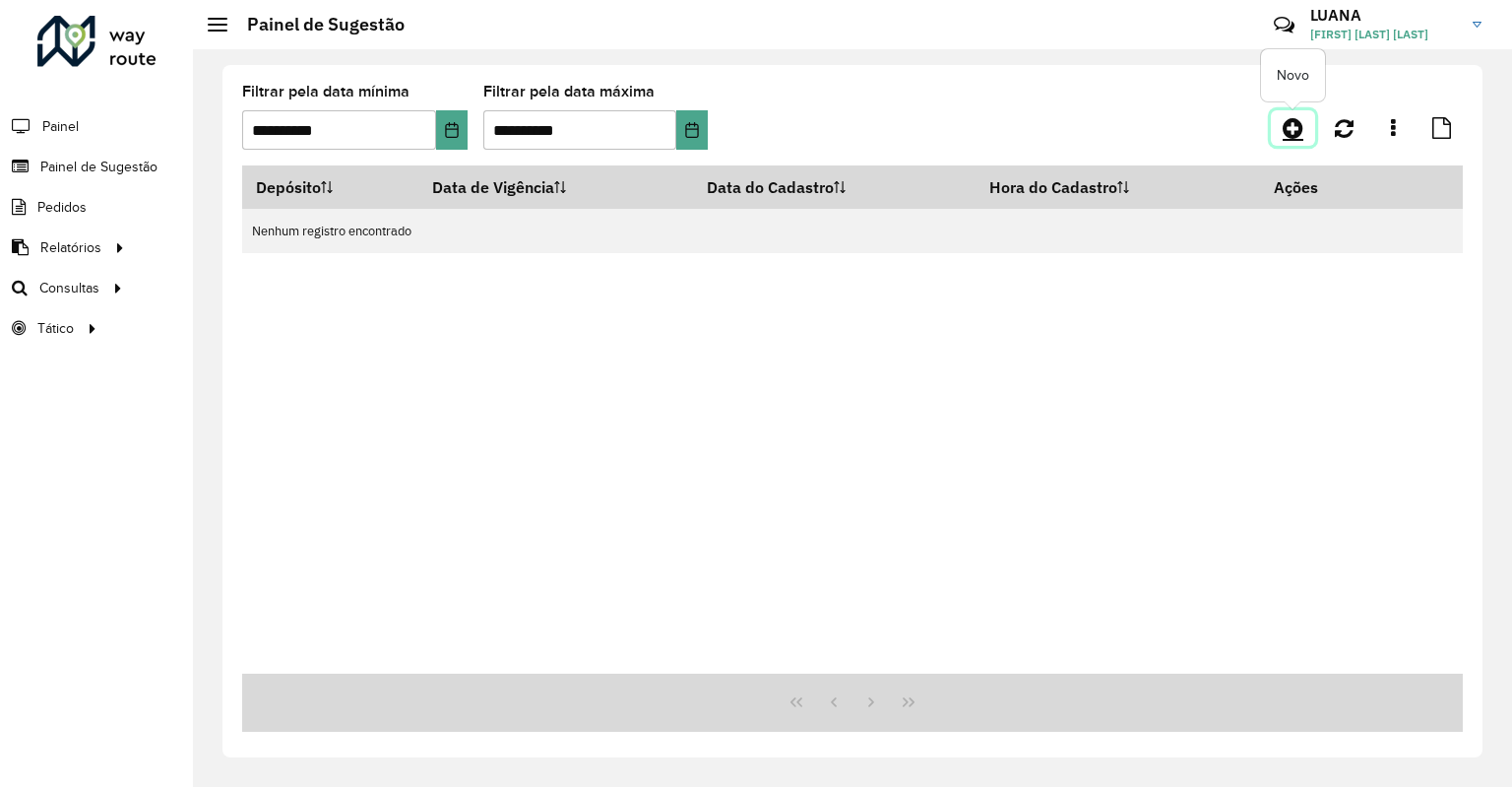 click 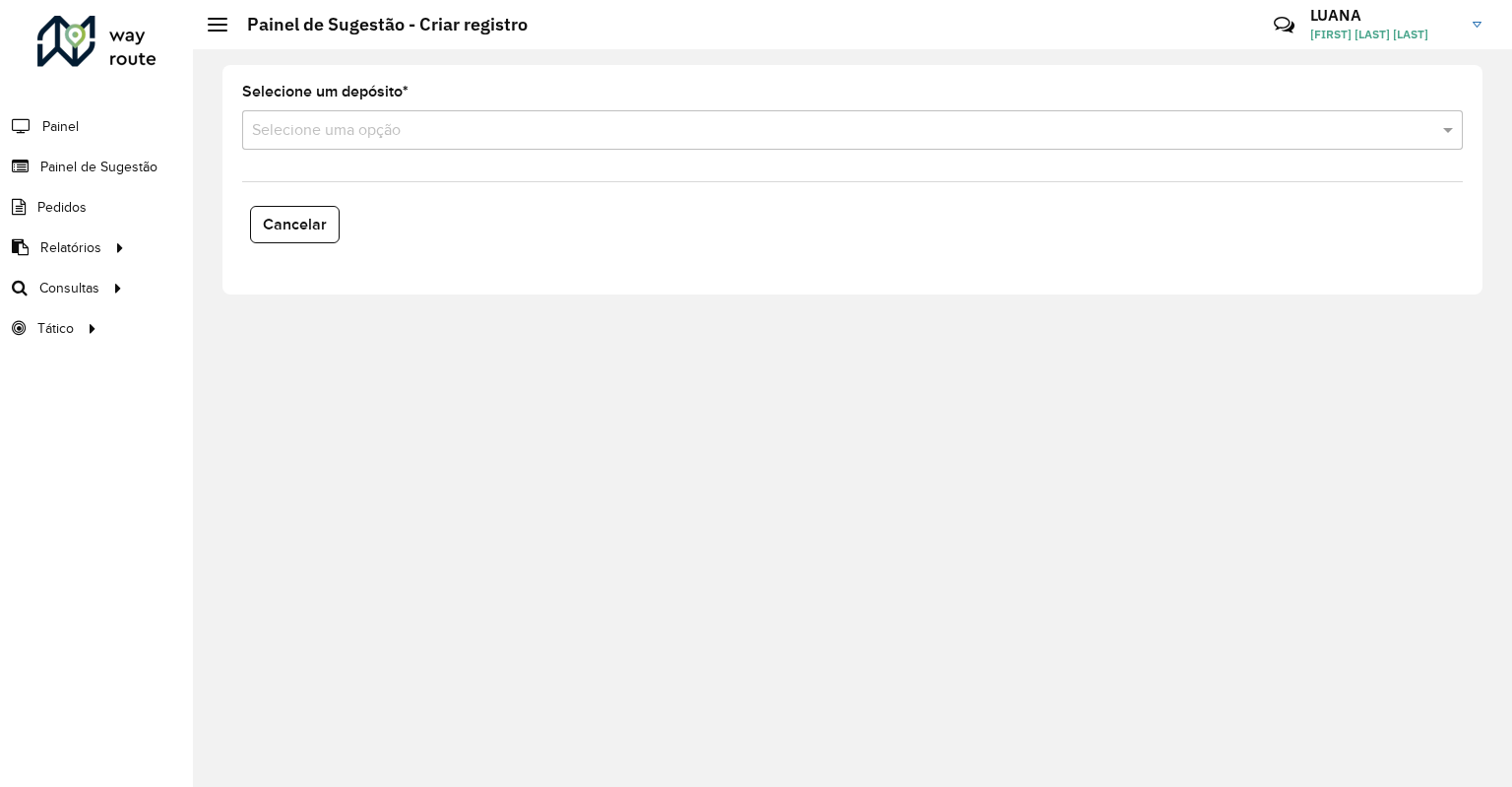 click on "Selecione um depósito  * Selecione uma opção" 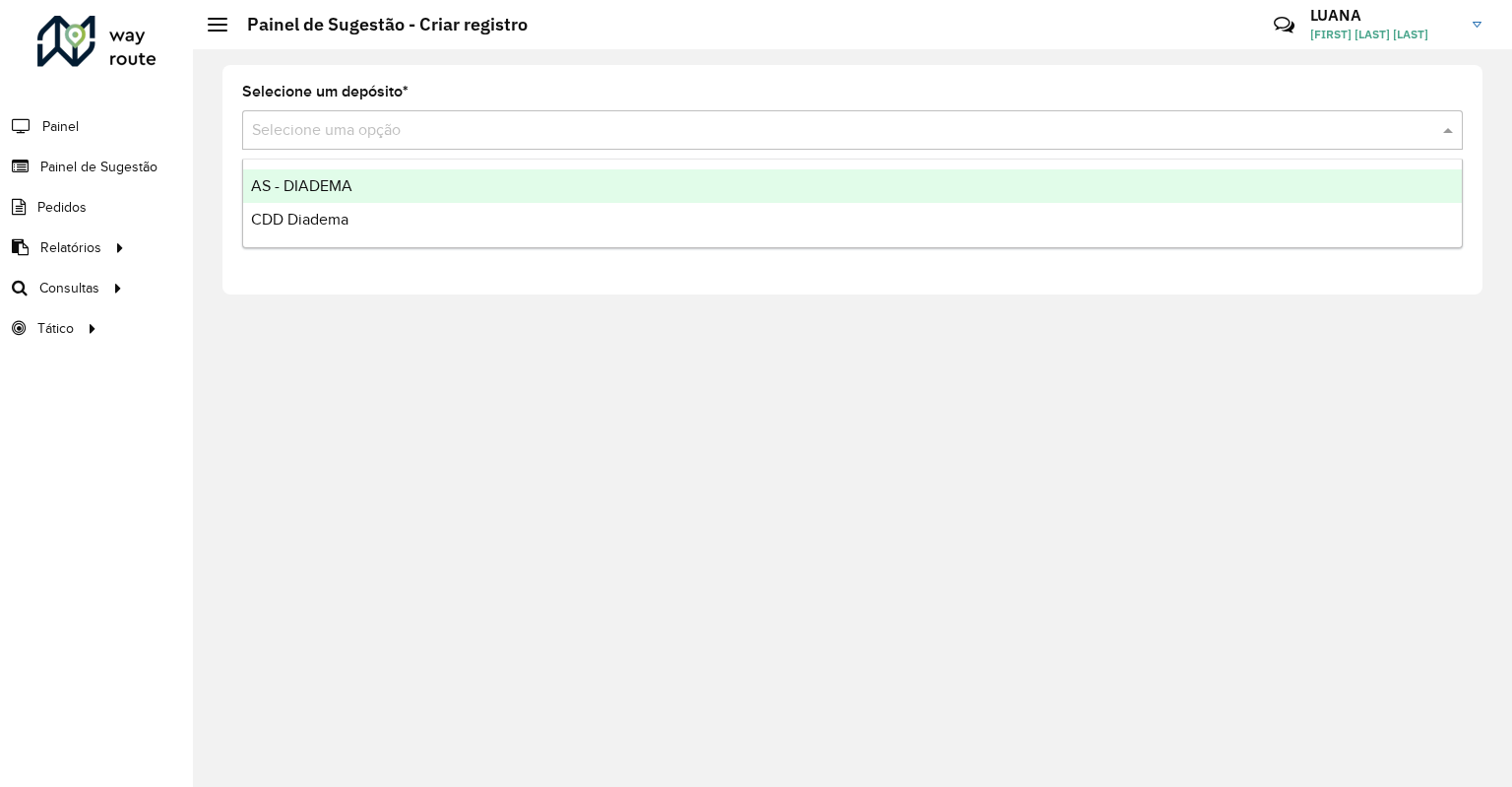 click at bounding box center [833, 131] 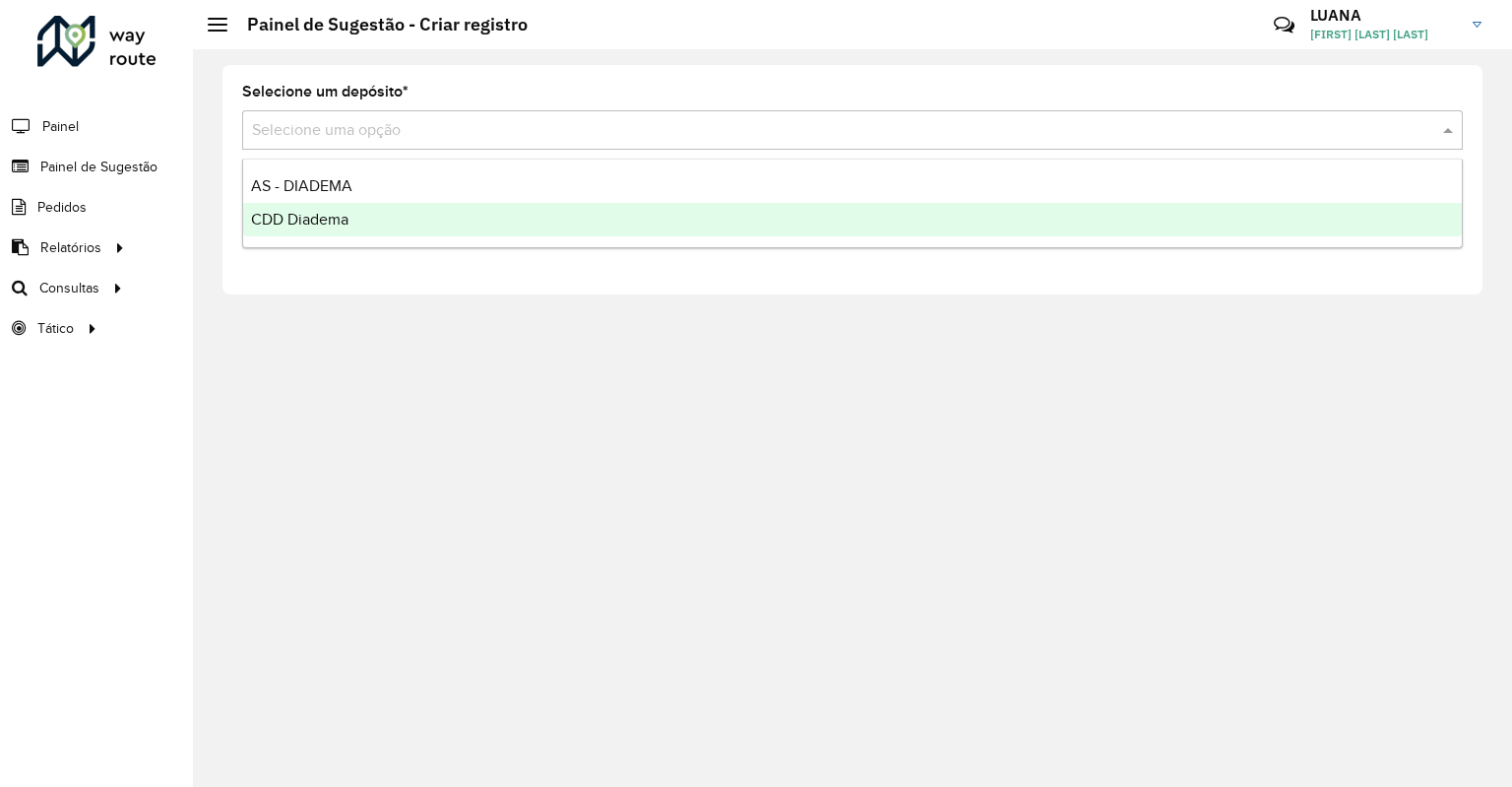 click on "CDD Diadema" at bounding box center [852, 220] 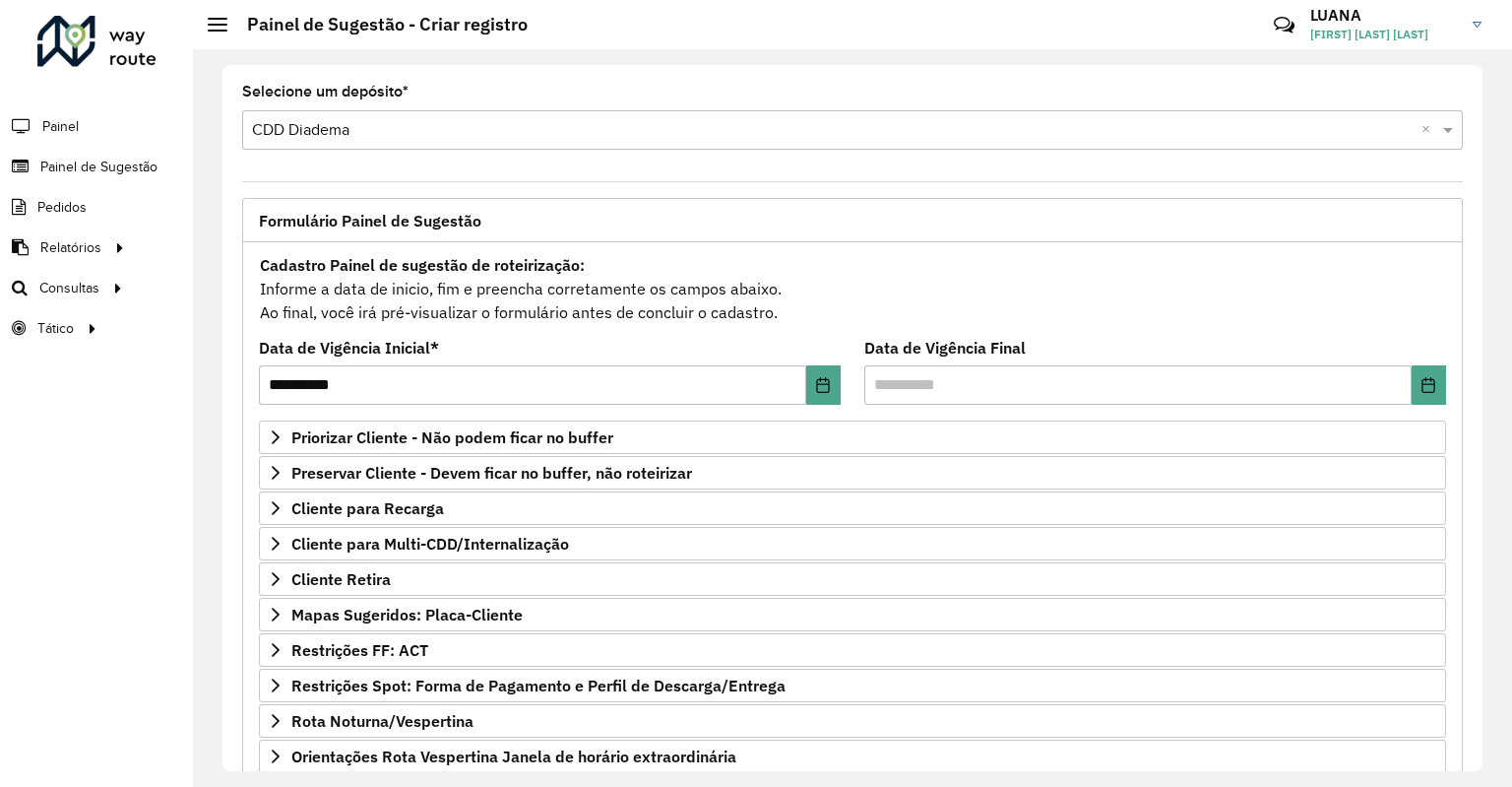 scroll, scrollTop: 187, scrollLeft: 0, axis: vertical 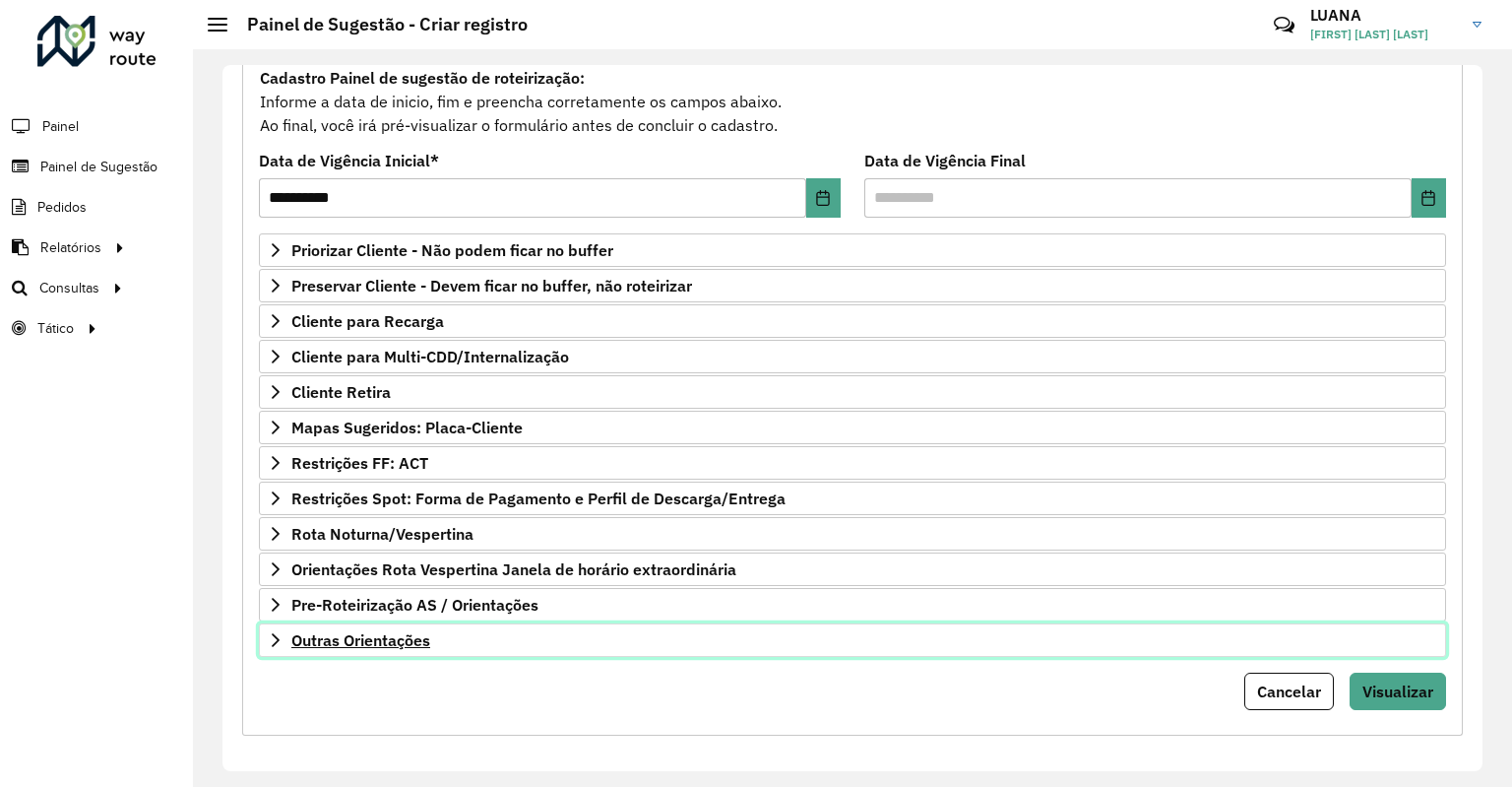 click on "Outras Orientações" at bounding box center [360, 640] 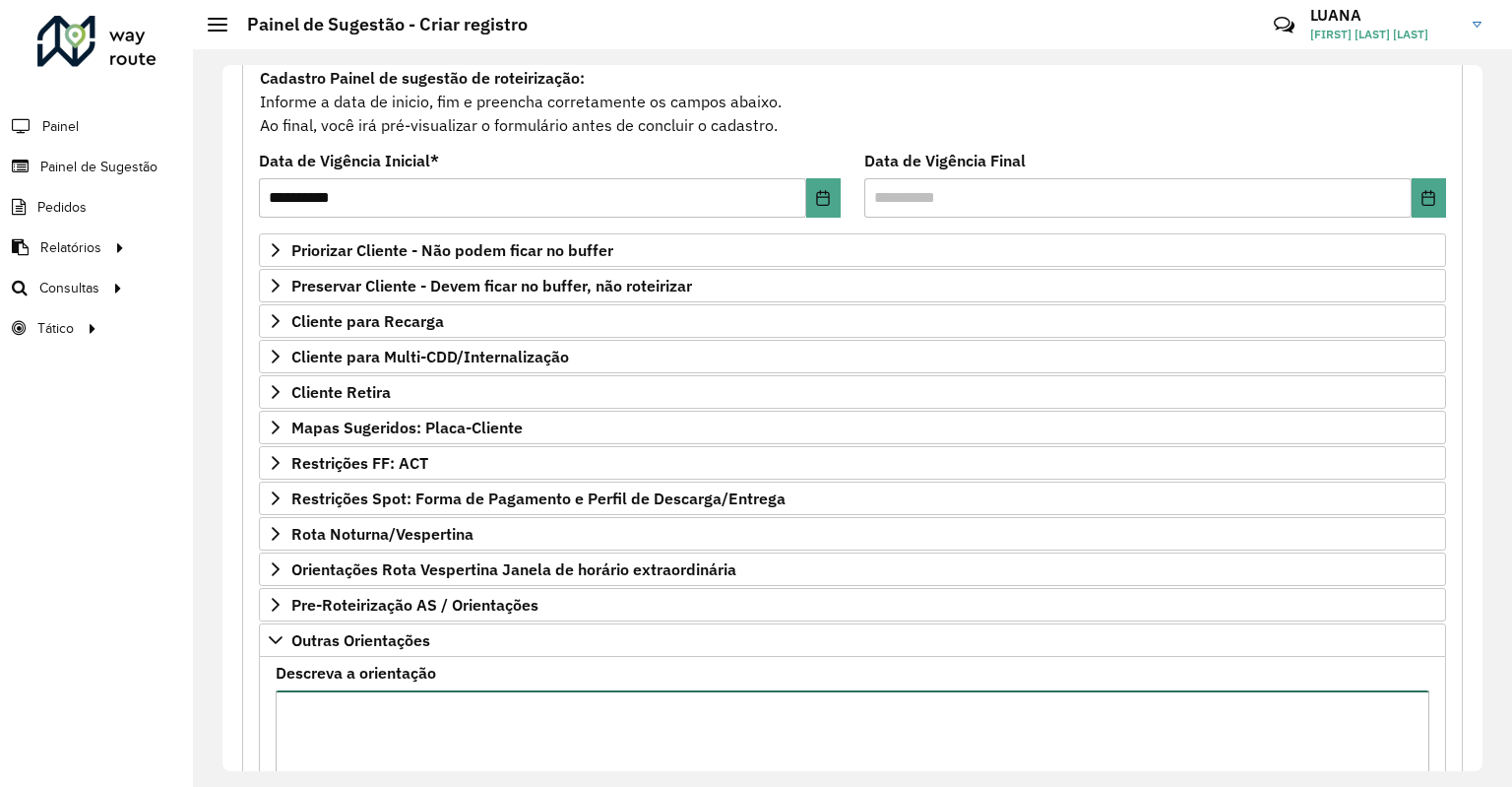 click on "Descreva a orientação" at bounding box center (852, 773) 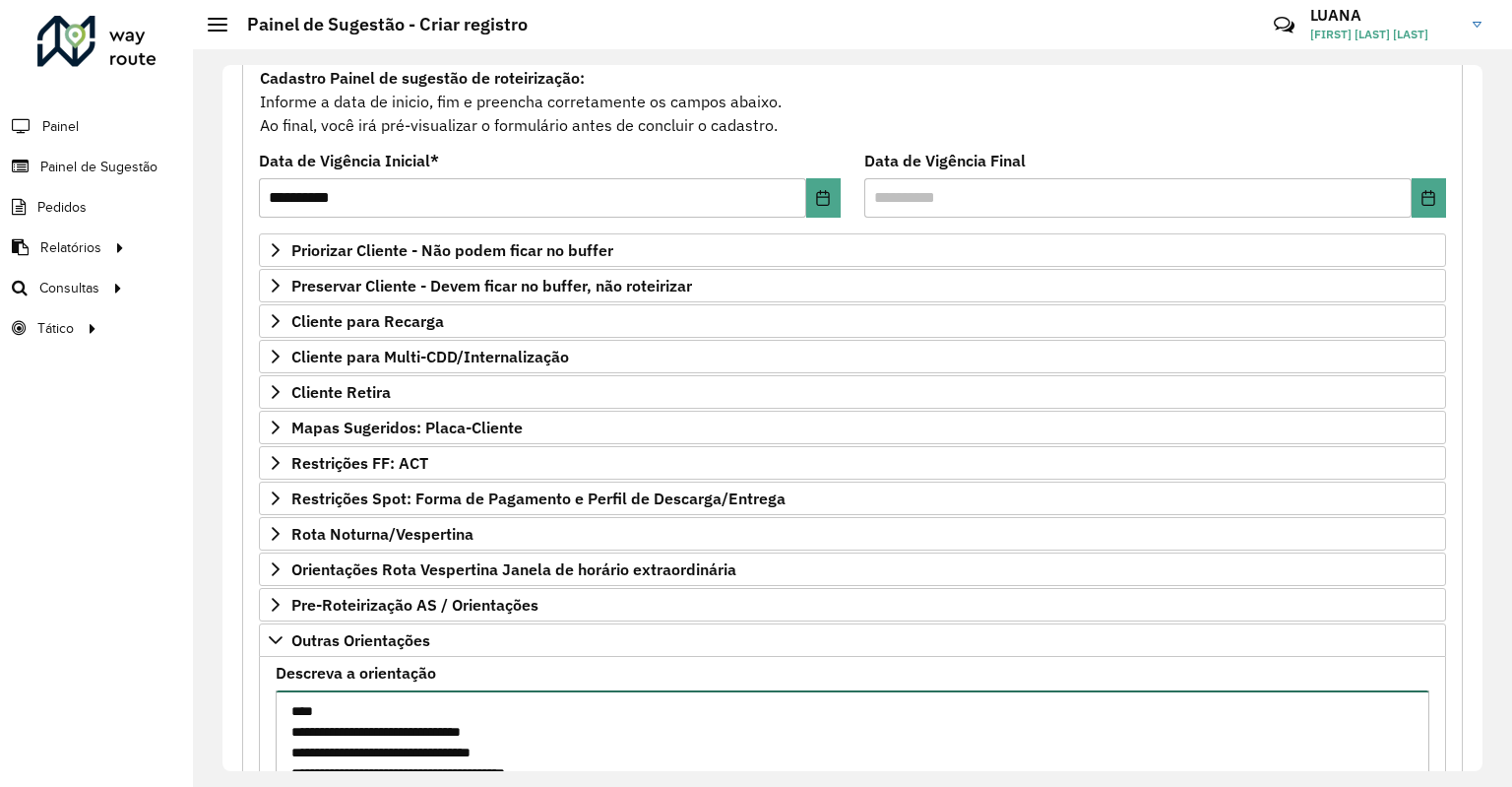 scroll, scrollTop: 235, scrollLeft: 0, axis: vertical 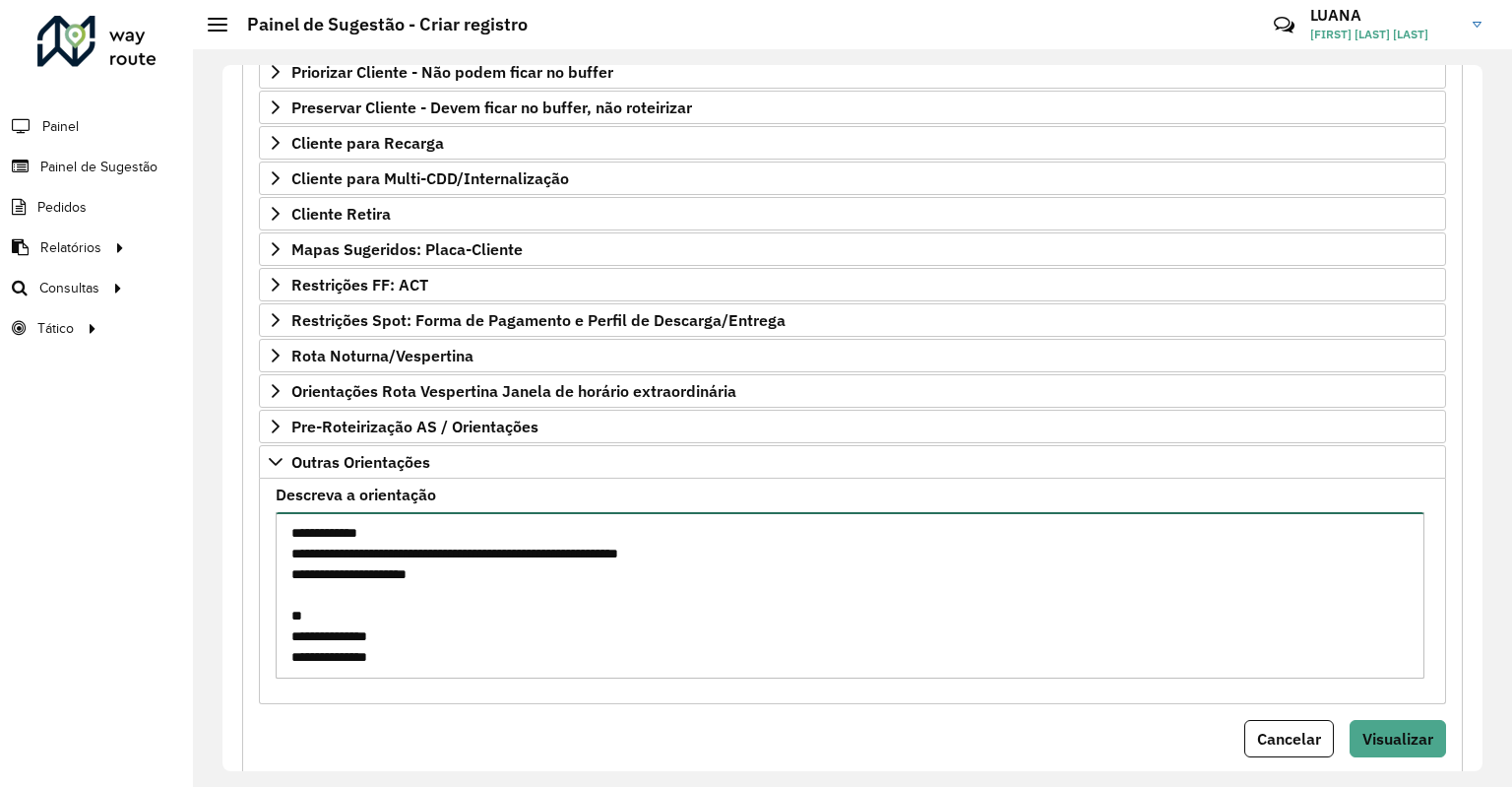 click on "**********" at bounding box center (850, 595) 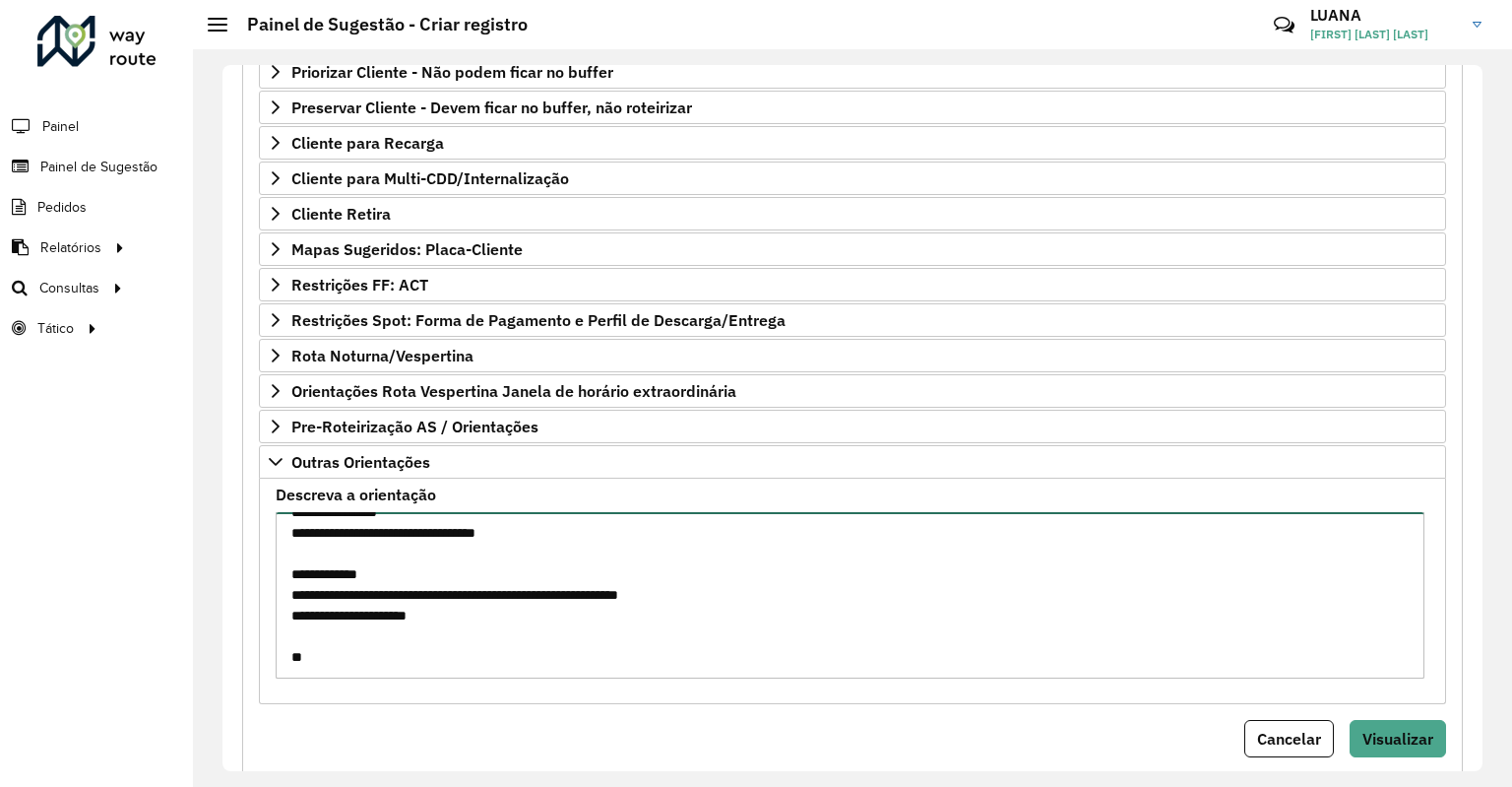 scroll, scrollTop: 207, scrollLeft: 0, axis: vertical 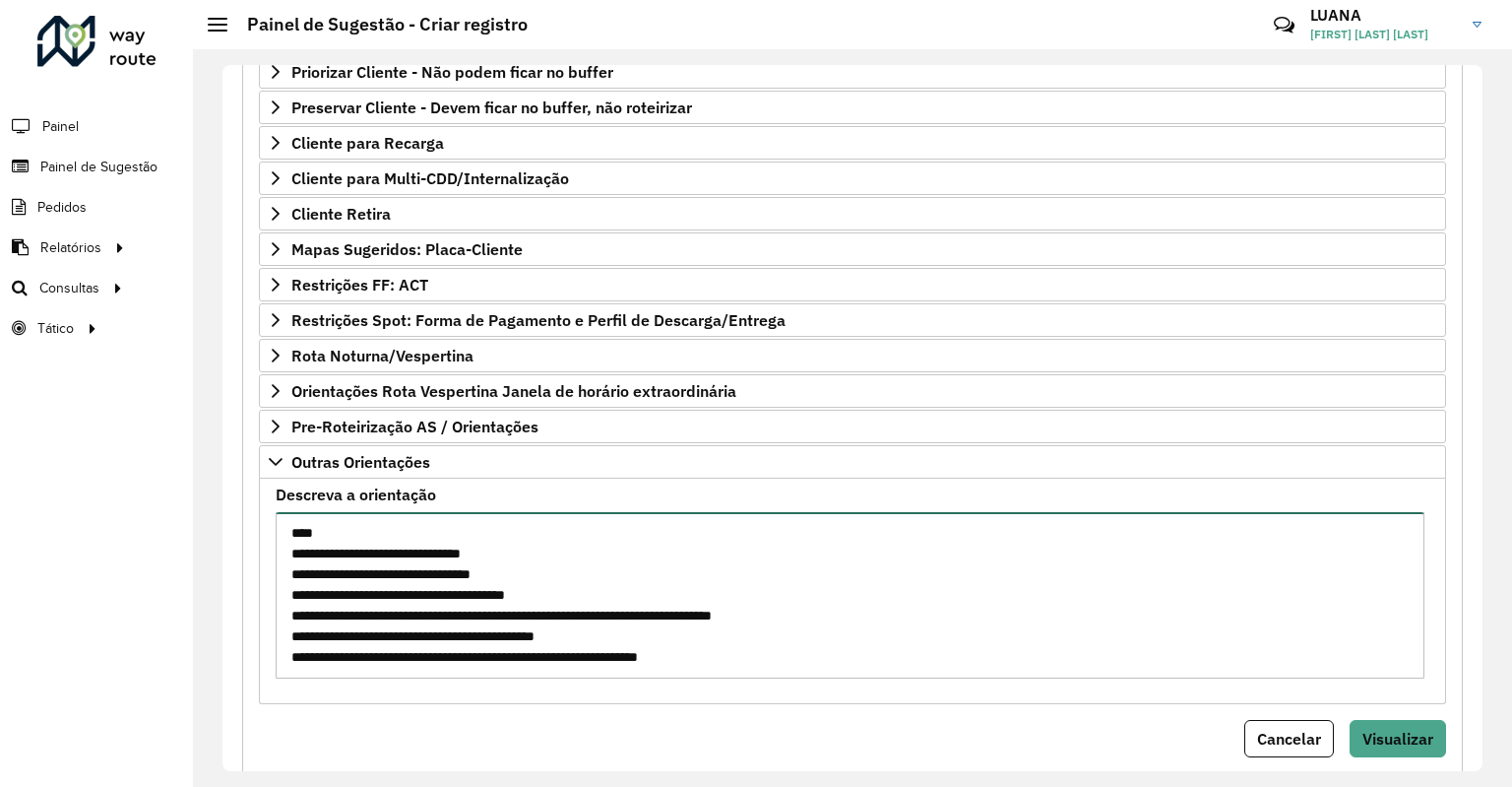 drag, startPoint x: 740, startPoint y: 654, endPoint x: 284, endPoint y: 574, distance: 462.964 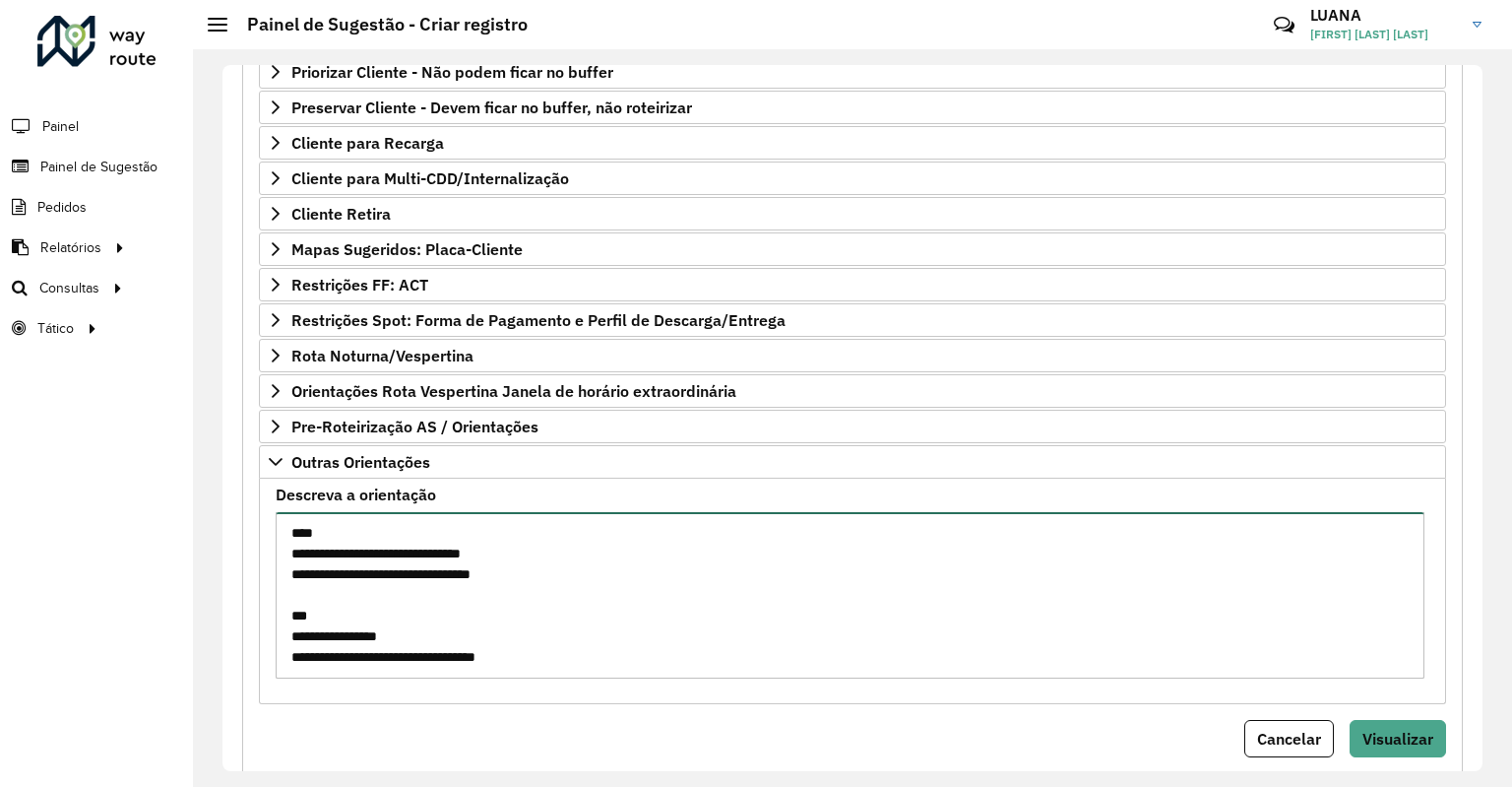 click on "**********" at bounding box center [850, 595] 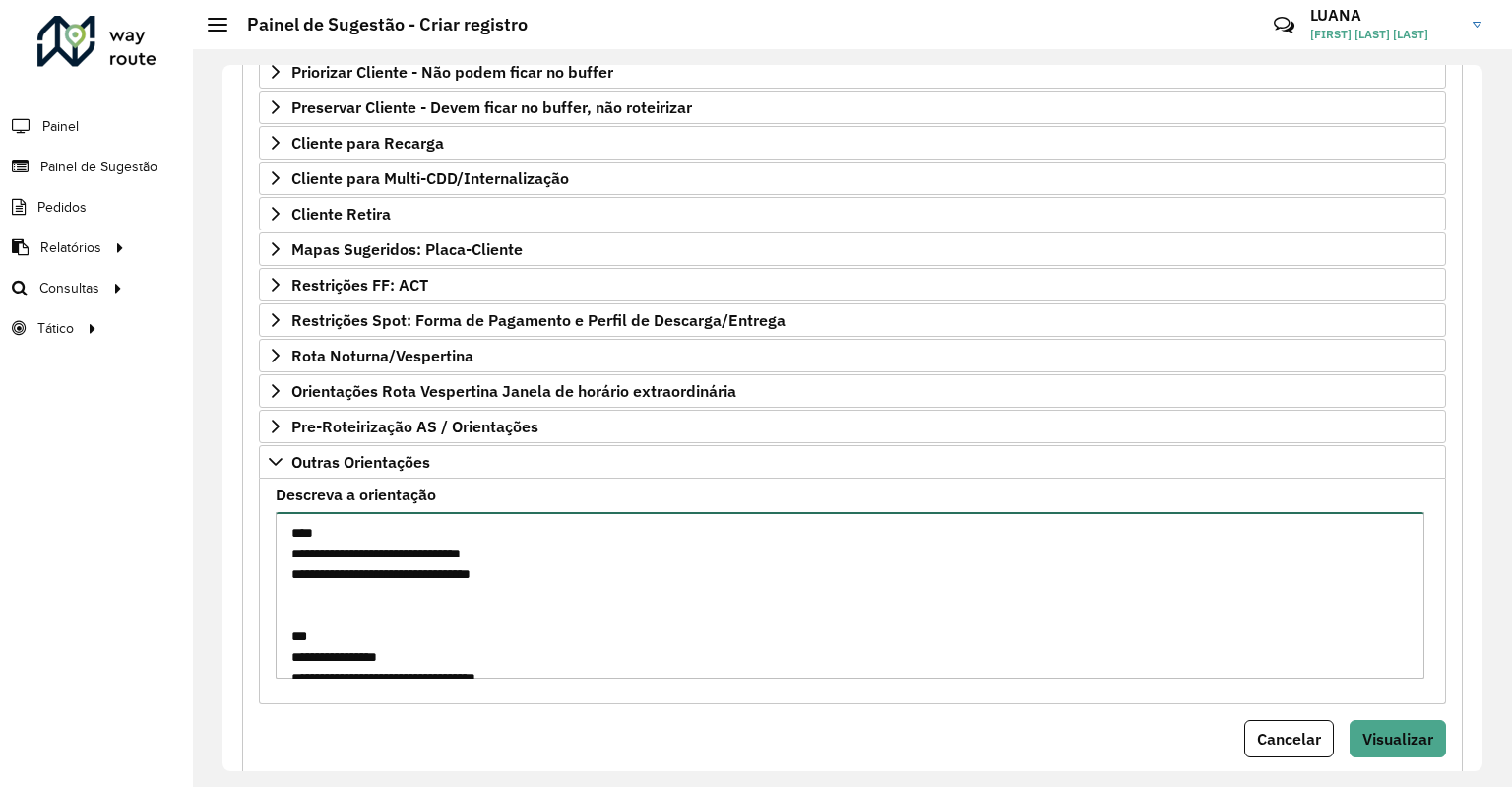 paste on "*******" 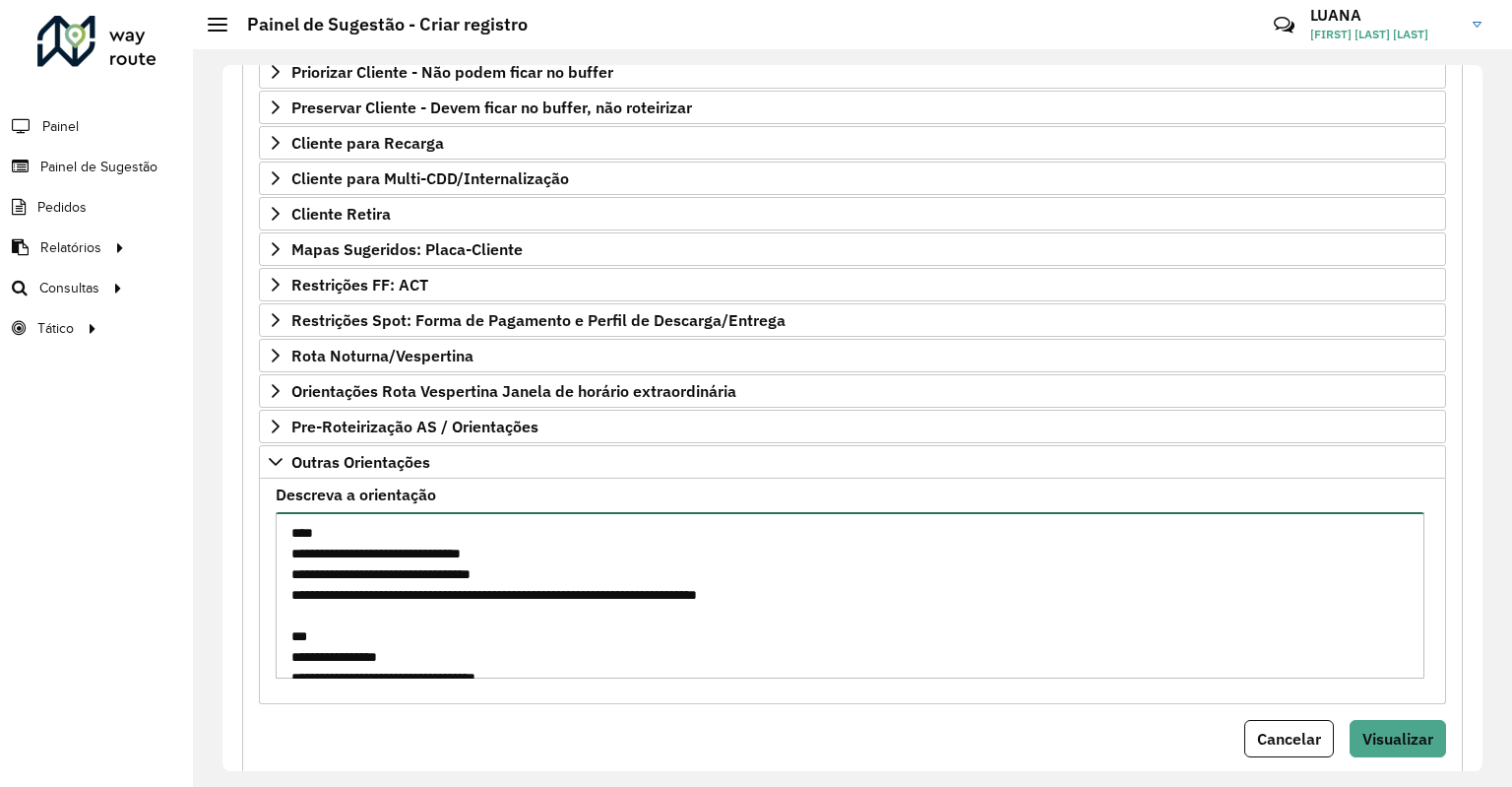 click on "**********" at bounding box center [850, 595] 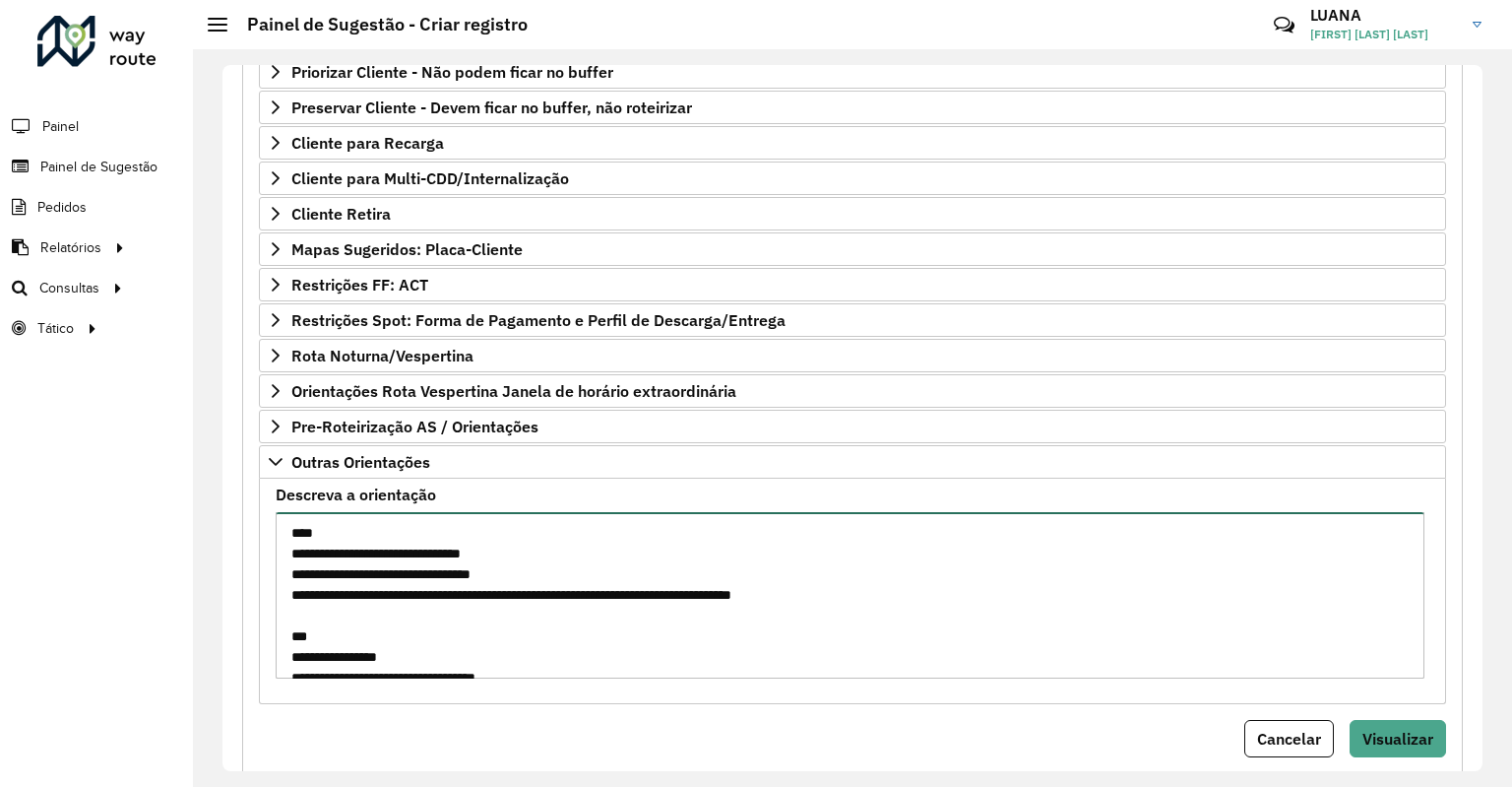 type on "**********" 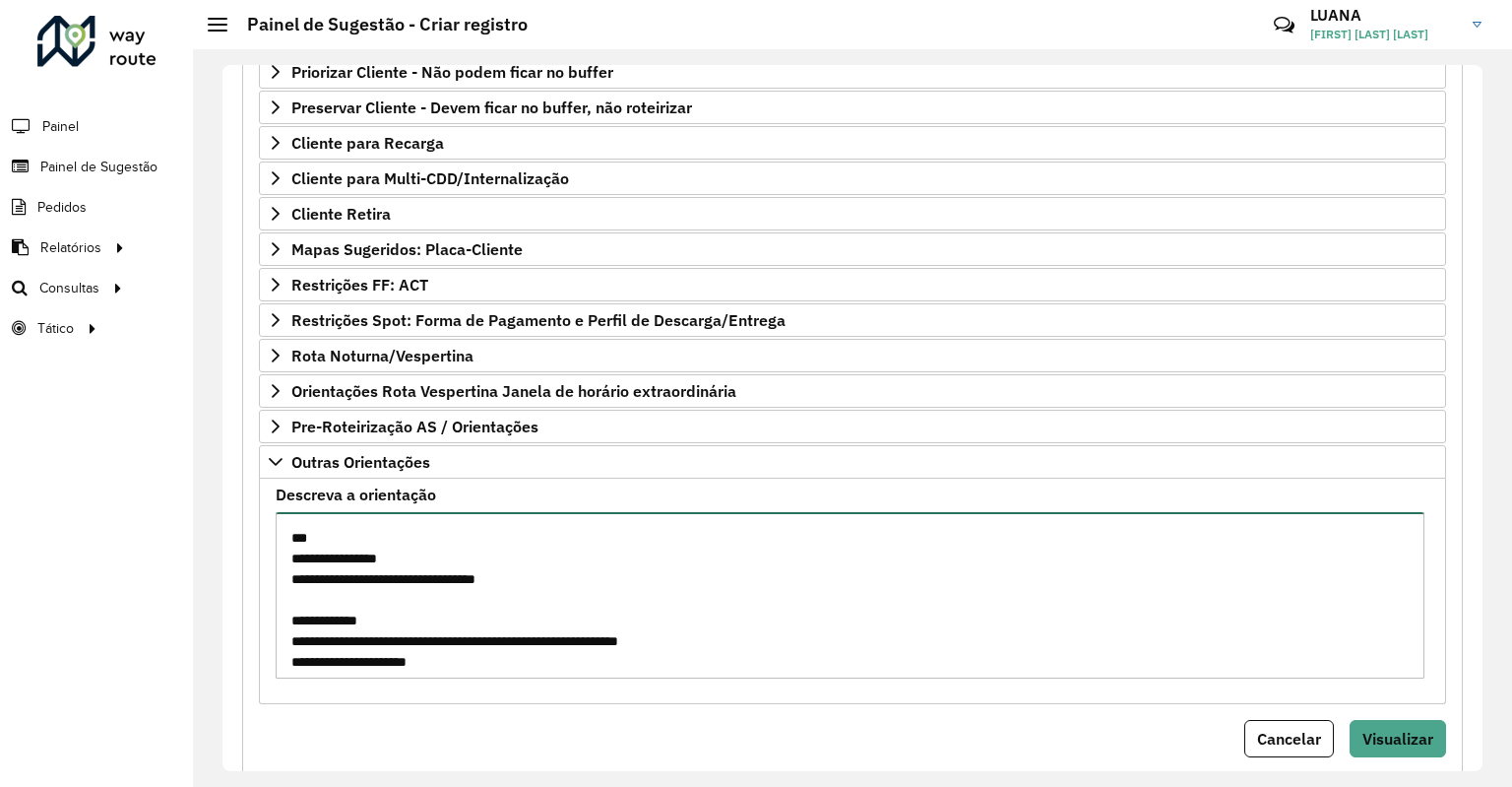 click on "**********" at bounding box center [850, 595] 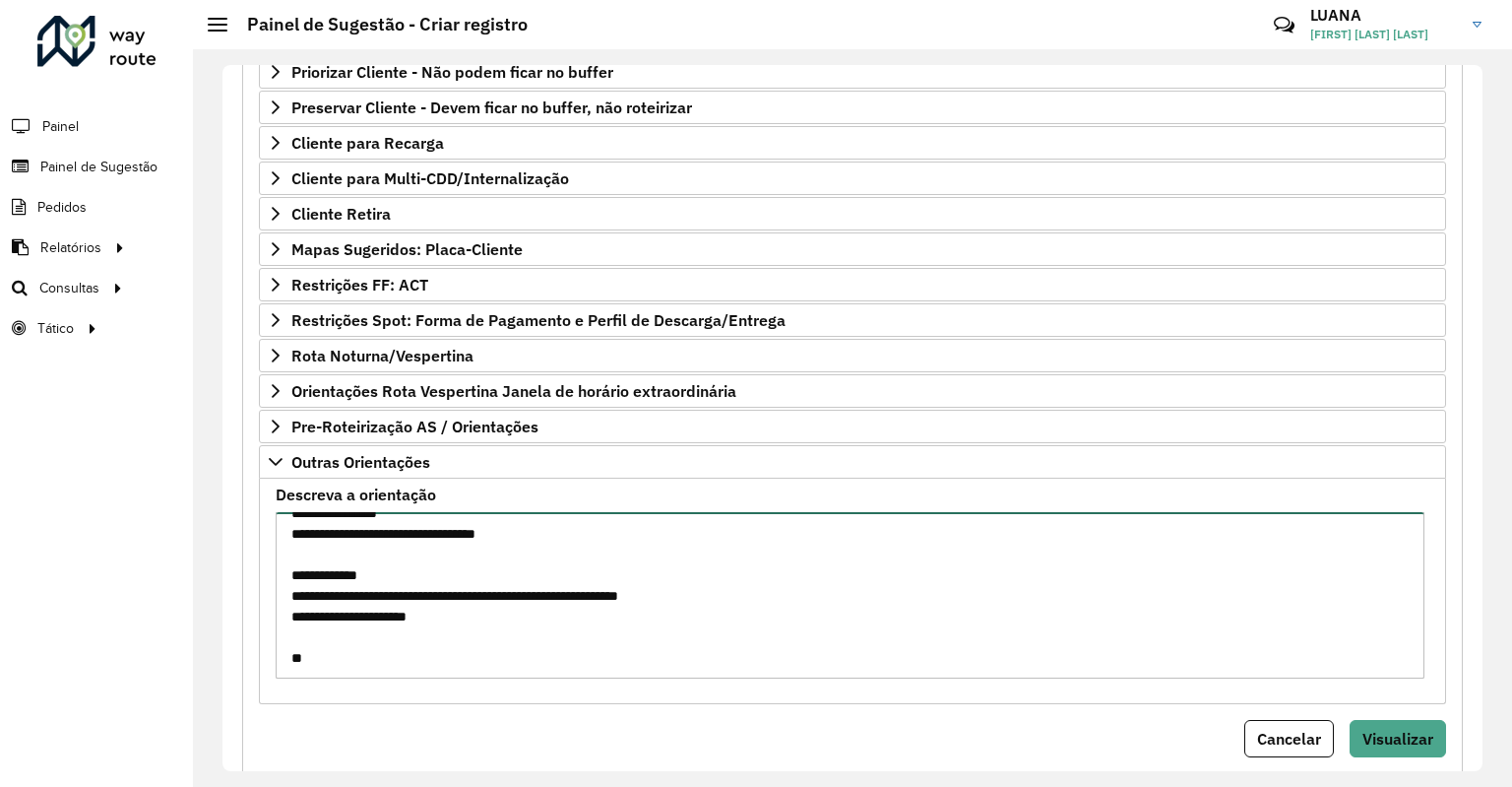 scroll, scrollTop: 414, scrollLeft: 0, axis: vertical 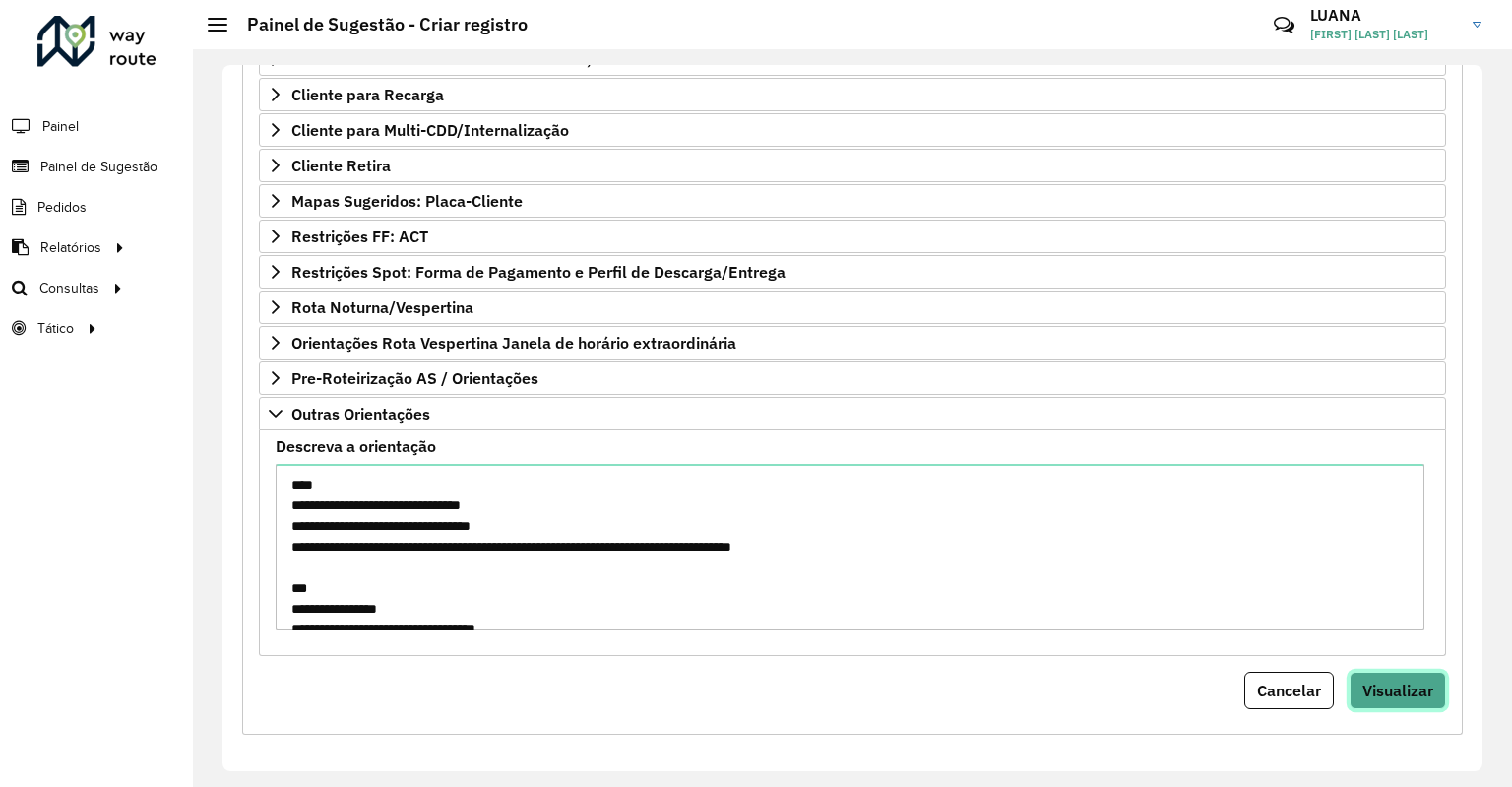 click on "Visualizar" at bounding box center (1398, 690) 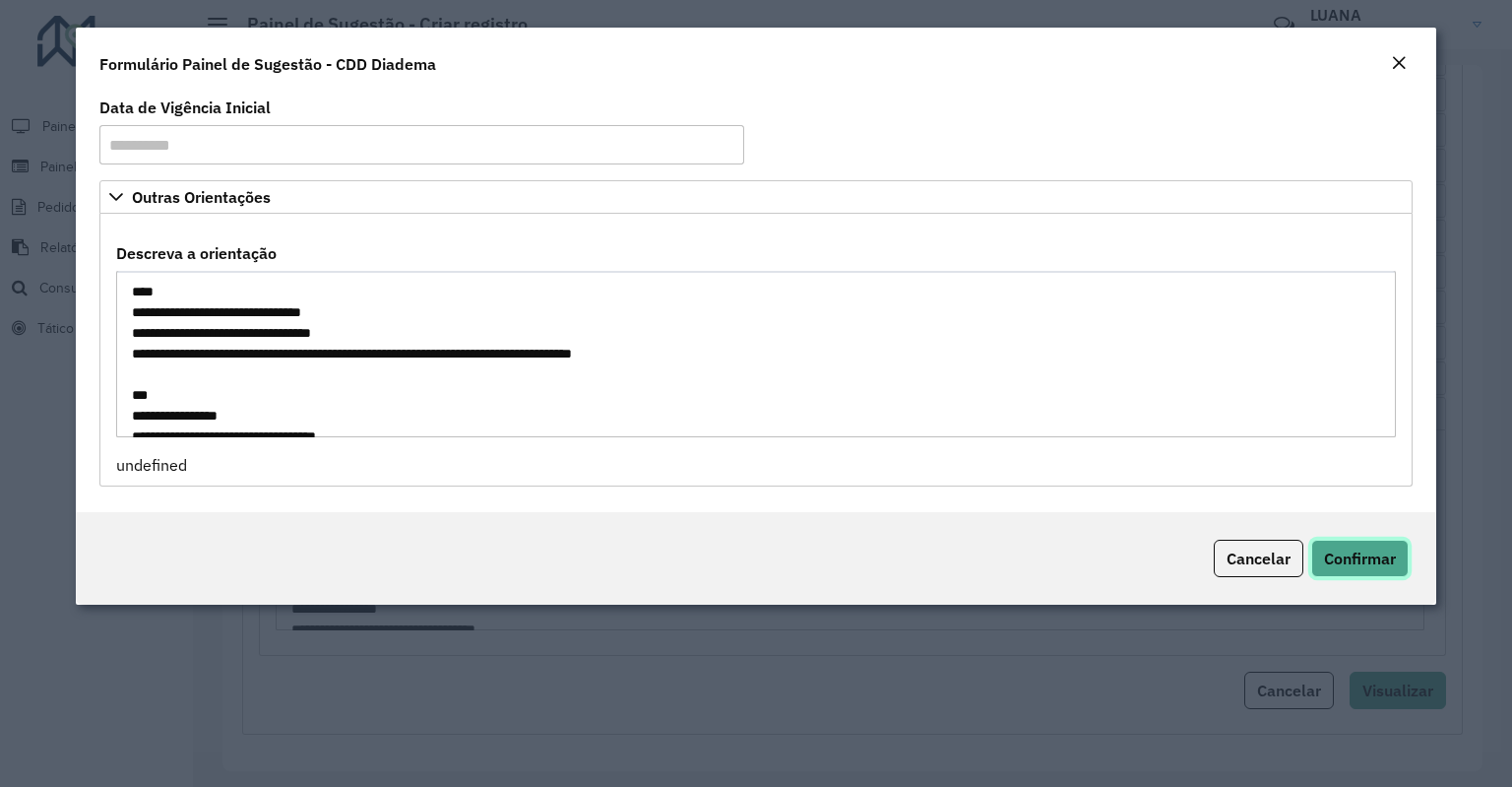 click on "Confirmar" 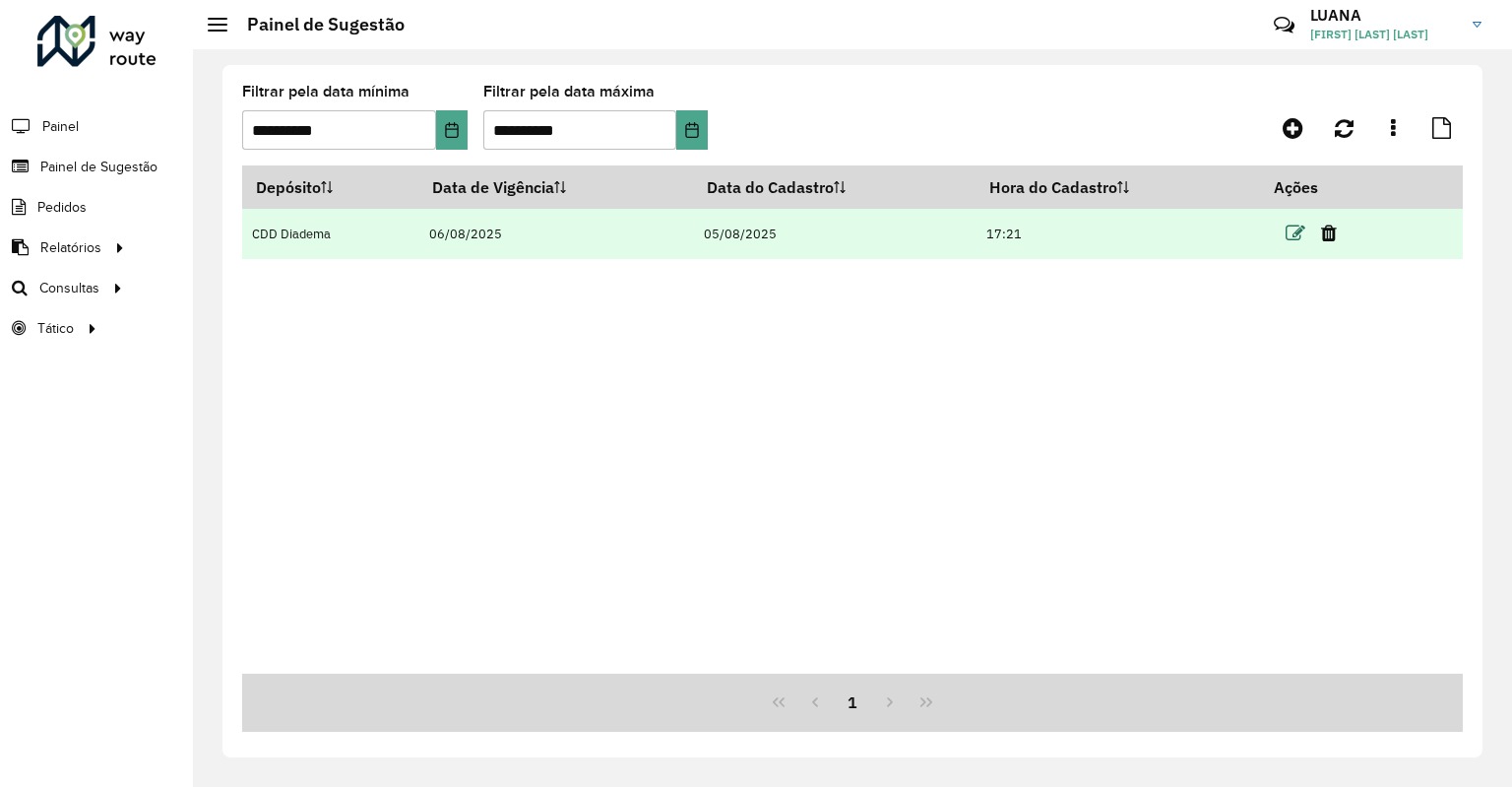 click at bounding box center (1295, 233) 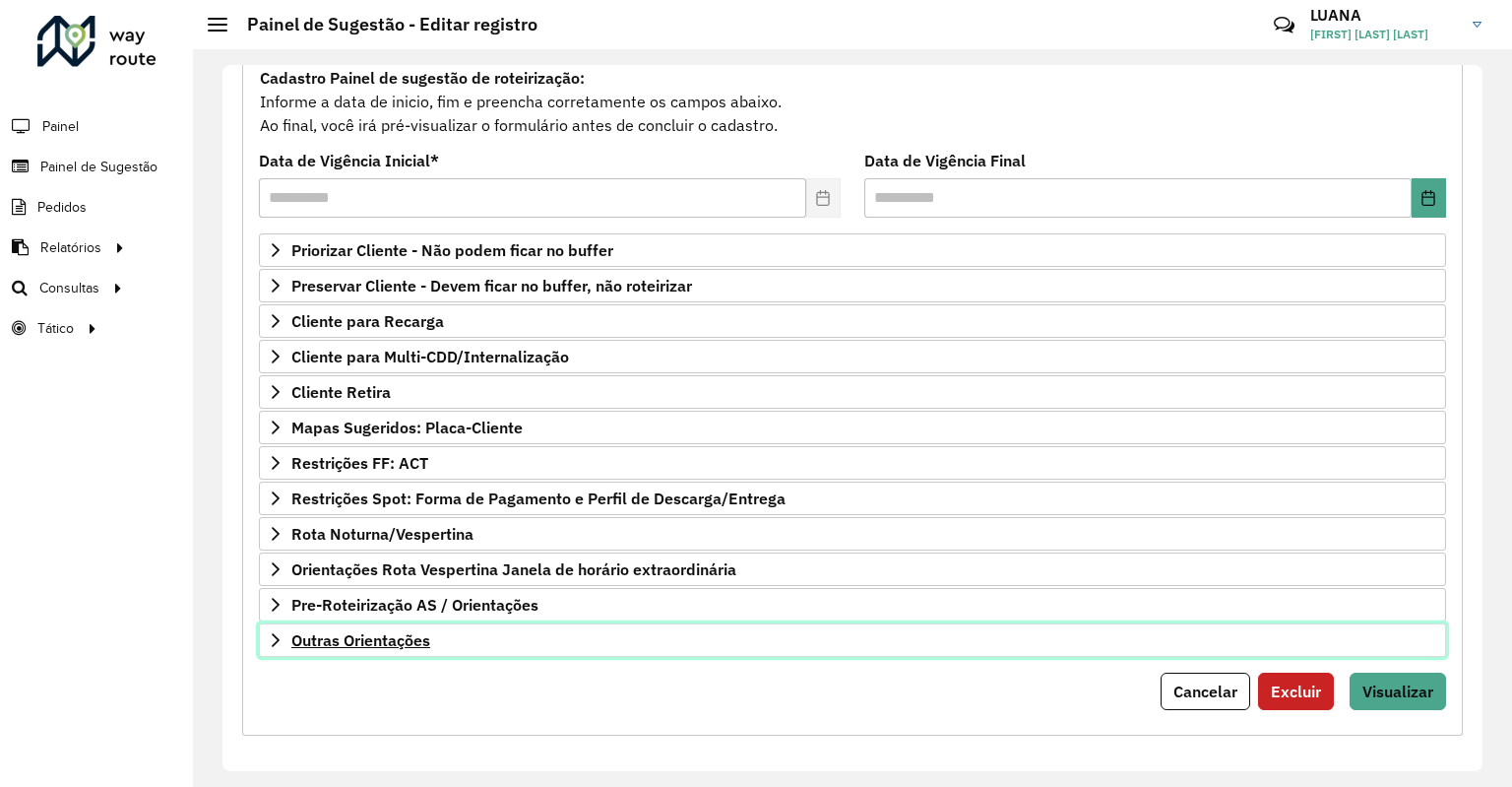 click on "Outras Orientações" at bounding box center (360, 640) 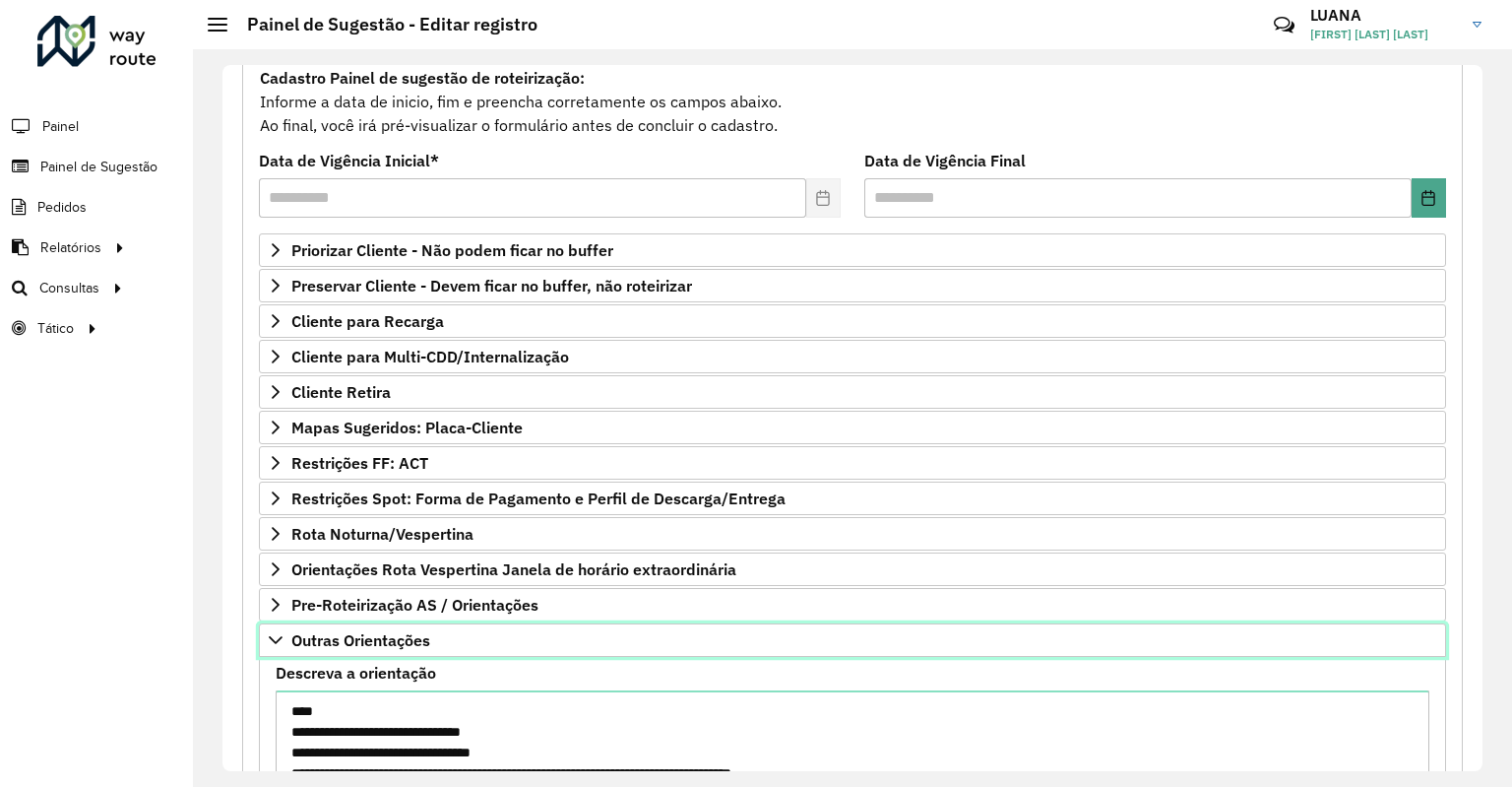 scroll, scrollTop: 412, scrollLeft: 0, axis: vertical 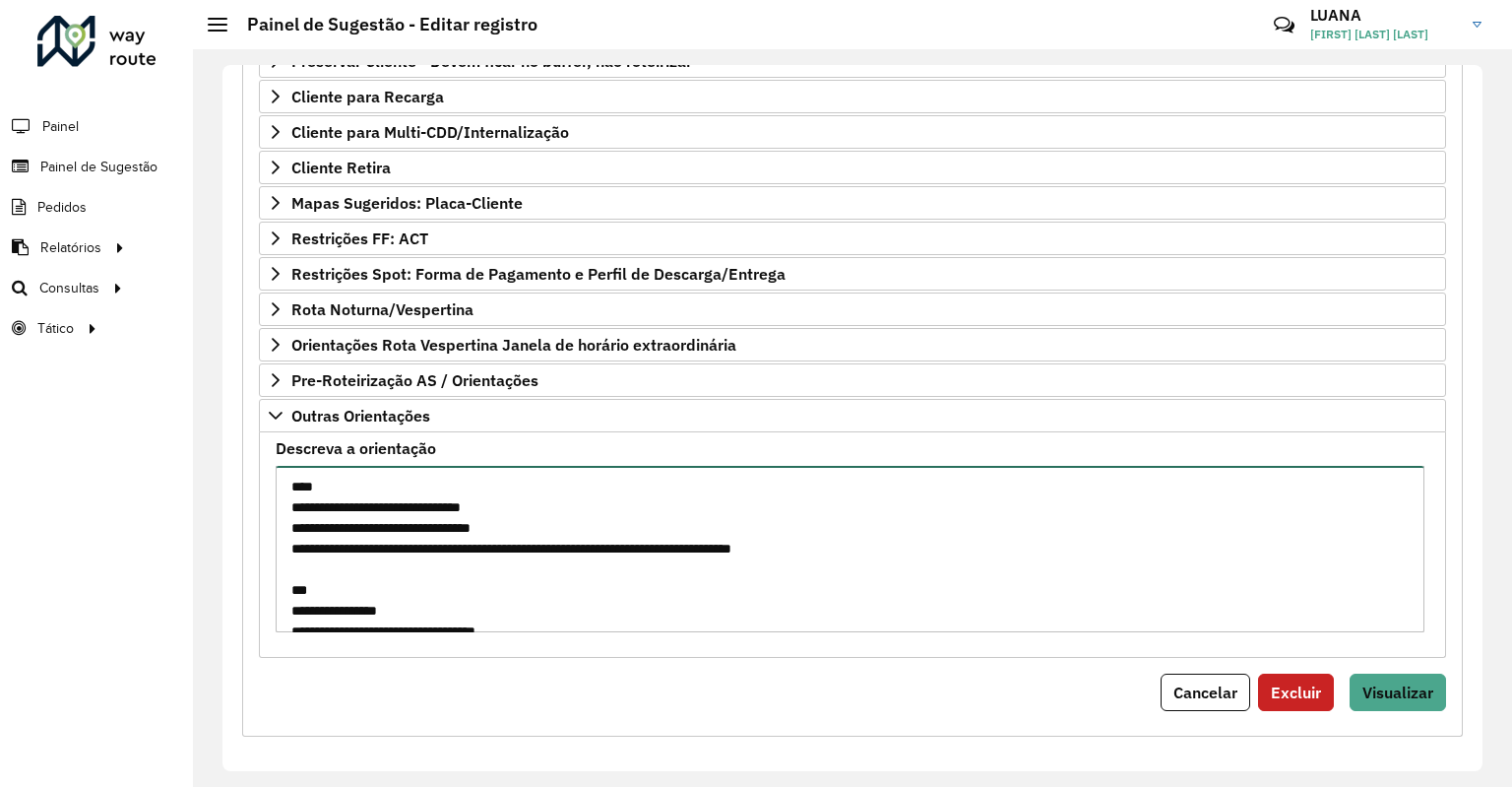 drag, startPoint x: 879, startPoint y: 527, endPoint x: 887, endPoint y: 535, distance: 11.313708 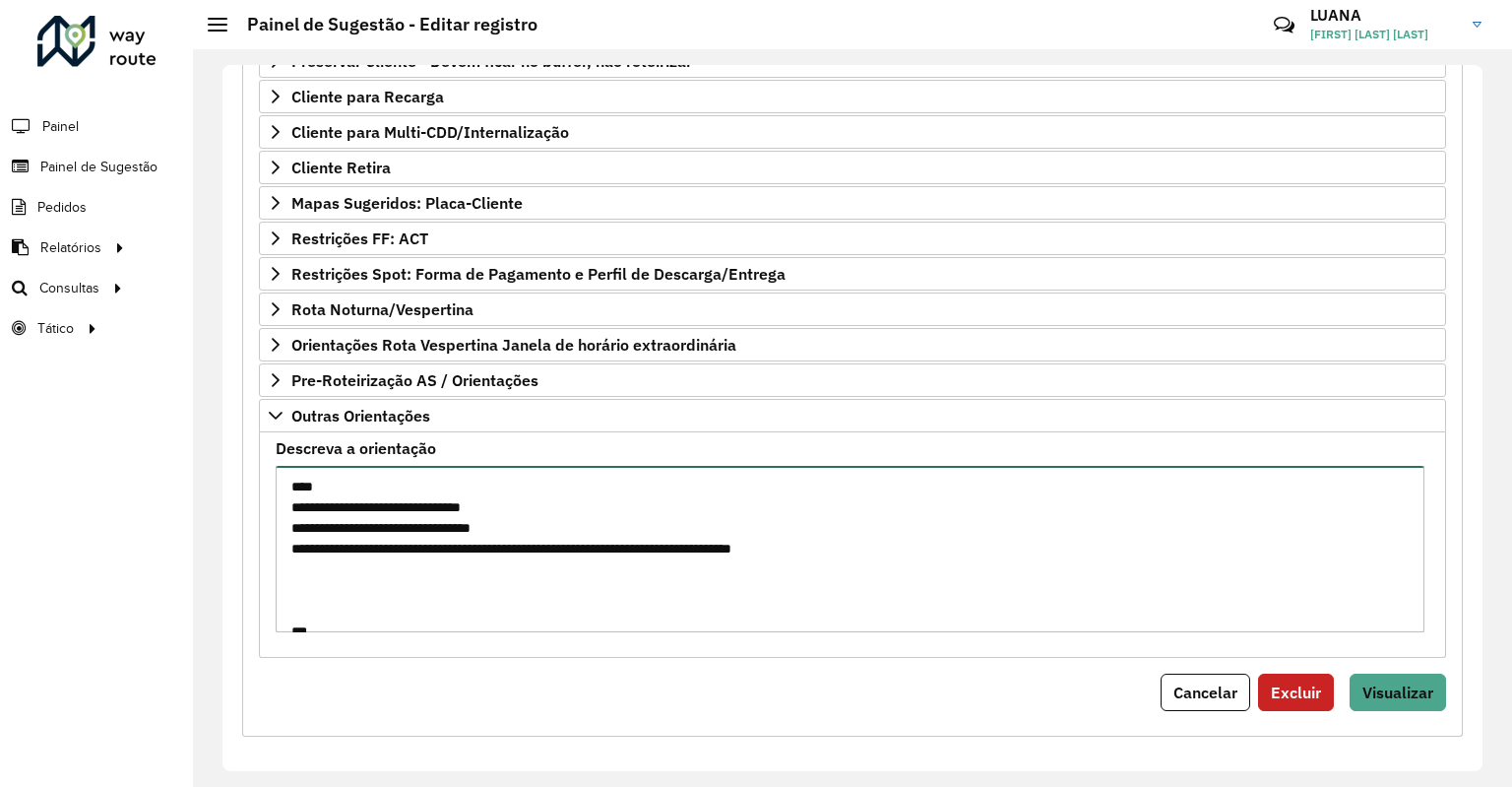 paste on "**********" 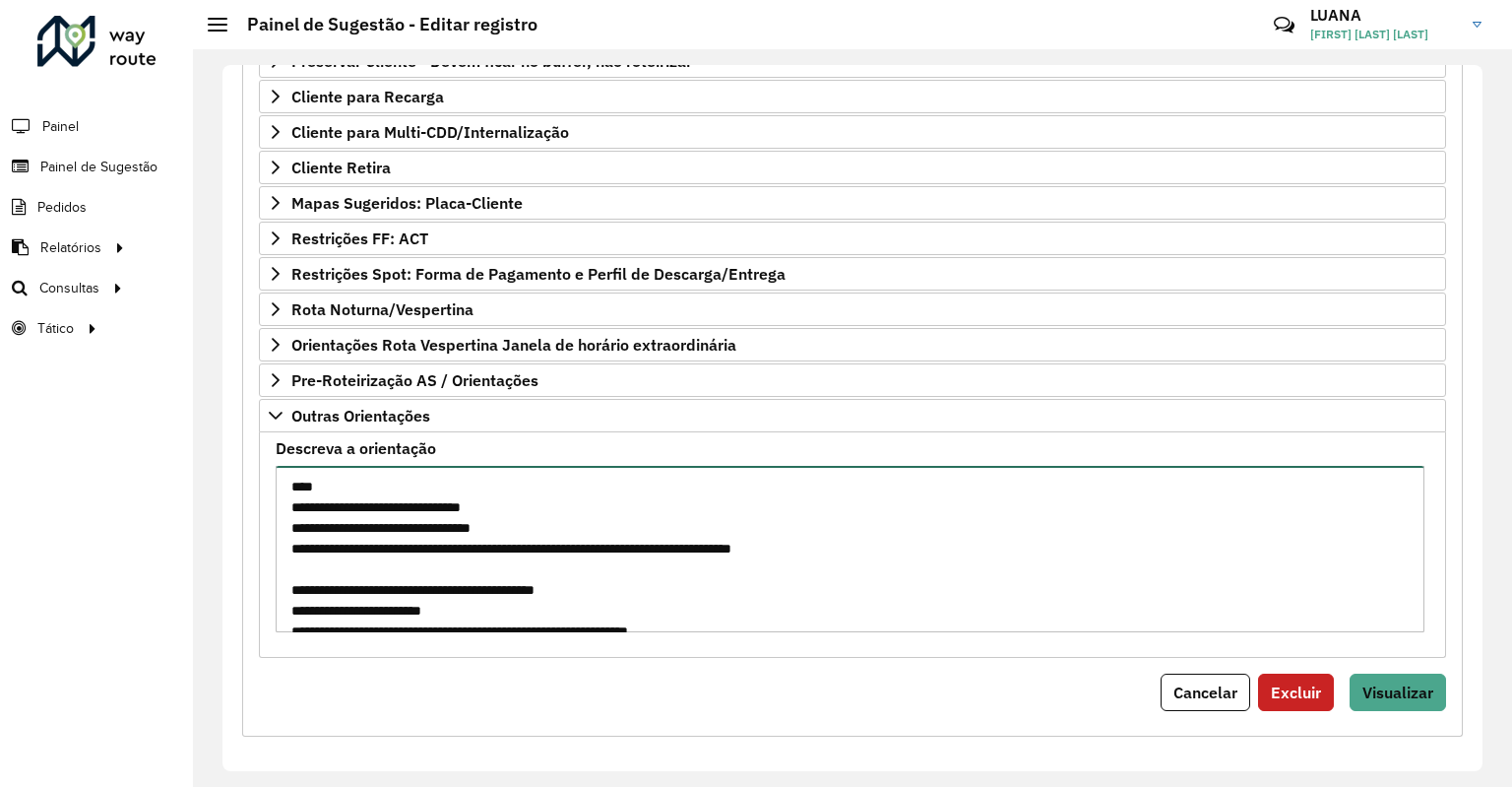 scroll, scrollTop: 111, scrollLeft: 0, axis: vertical 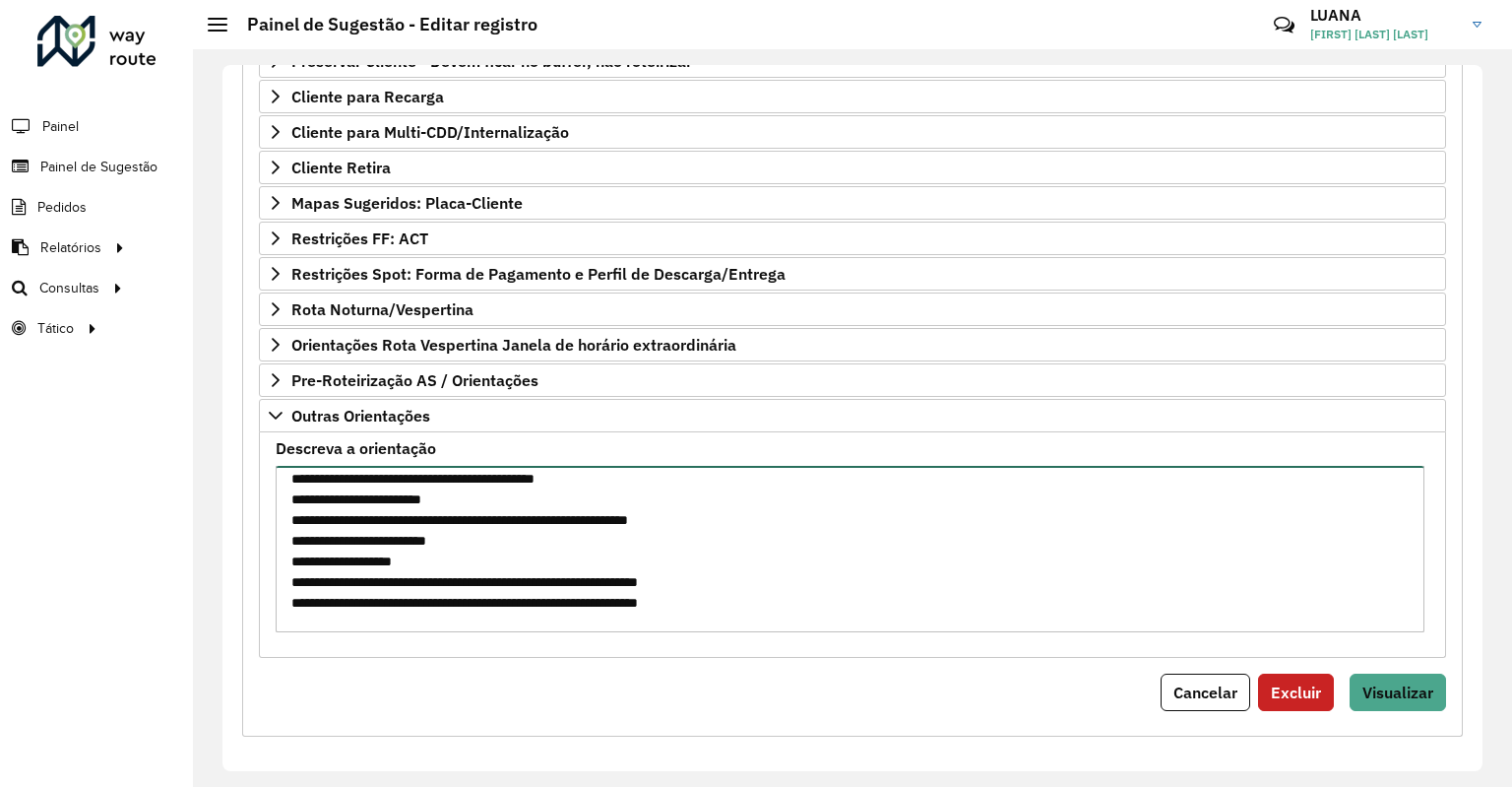 click on "**********" at bounding box center [850, 549] 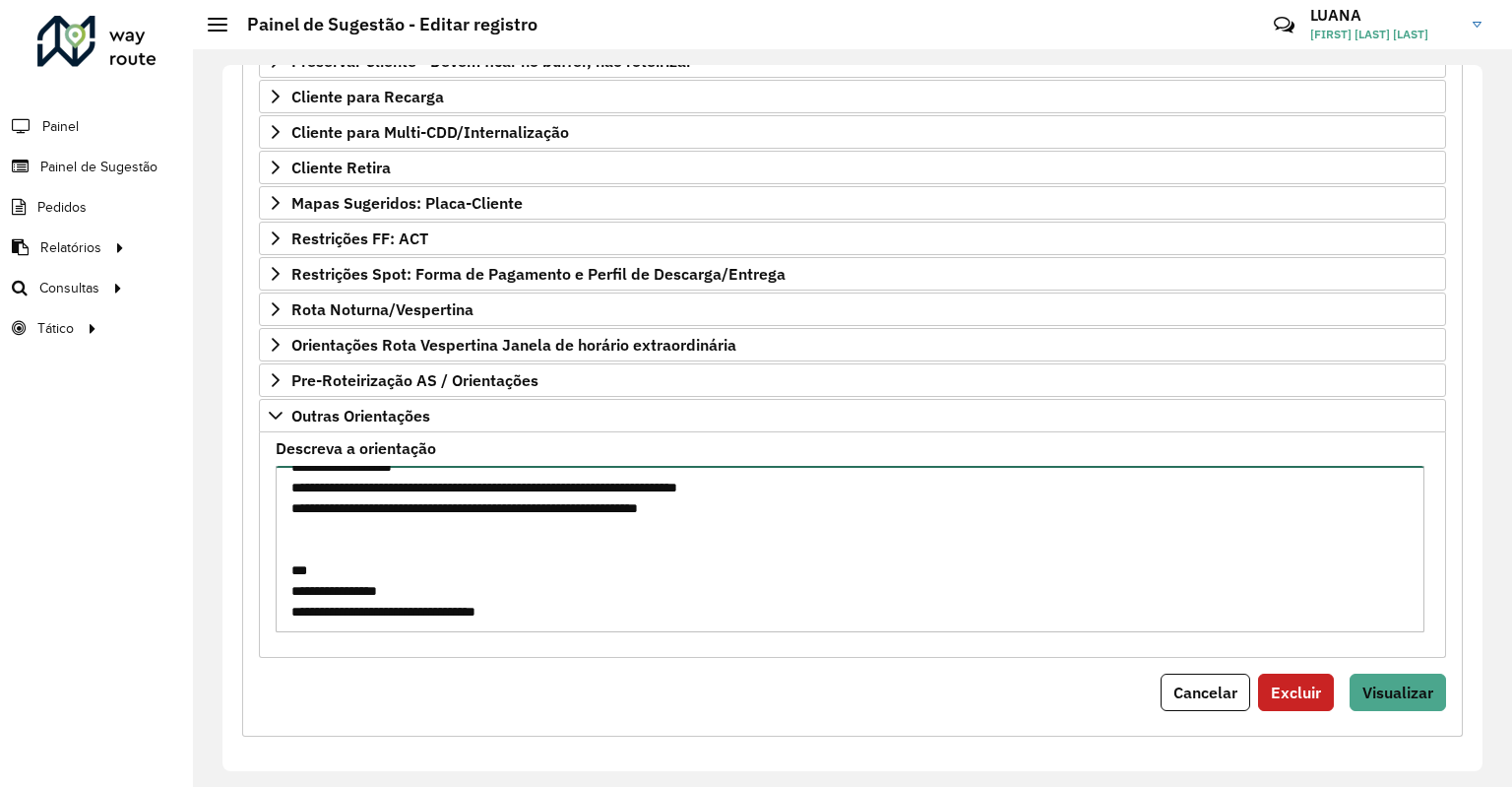 scroll, scrollTop: 184, scrollLeft: 0, axis: vertical 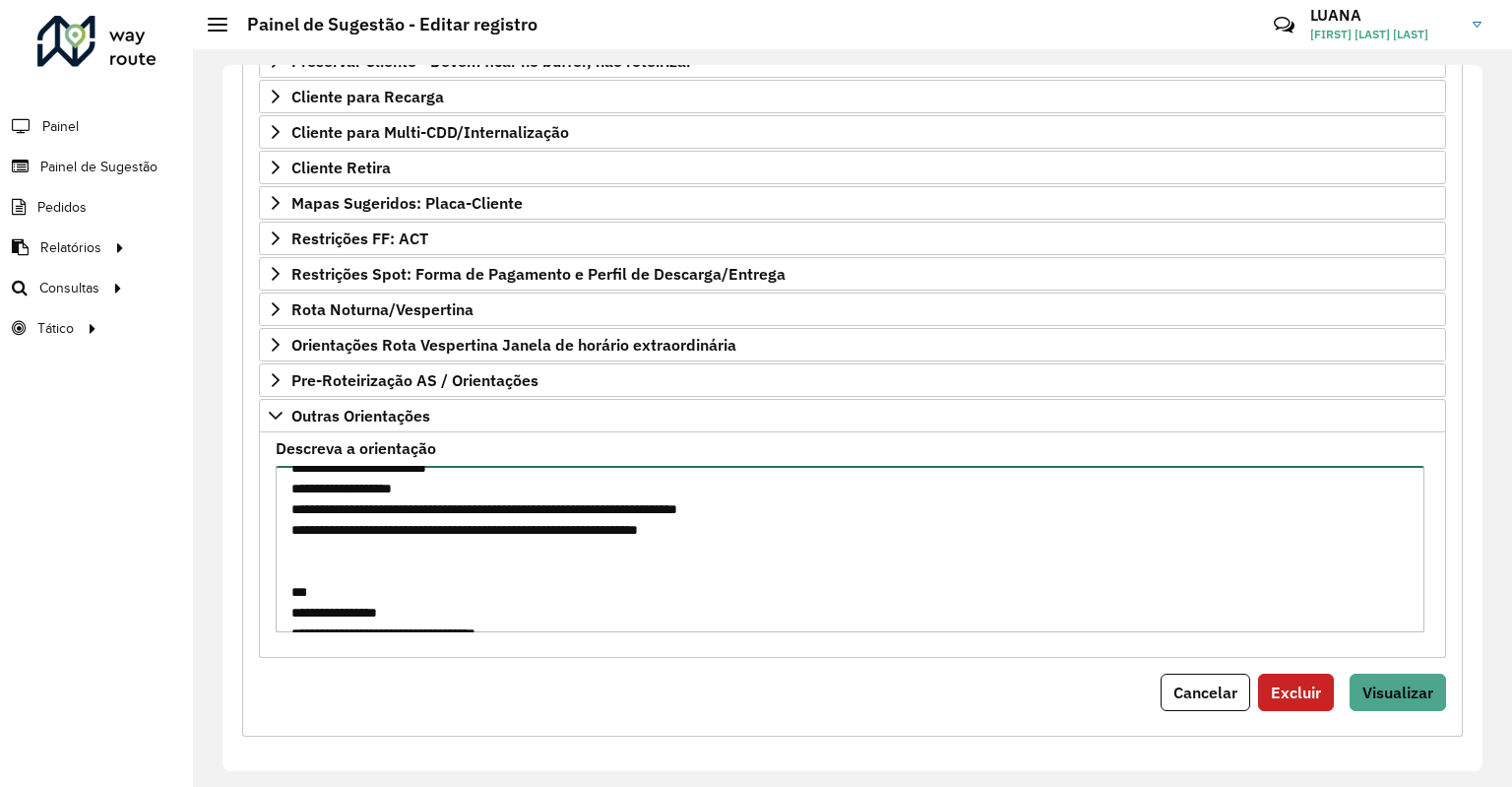 drag, startPoint x: 778, startPoint y: 597, endPoint x: 284, endPoint y: 477, distance: 508.36601 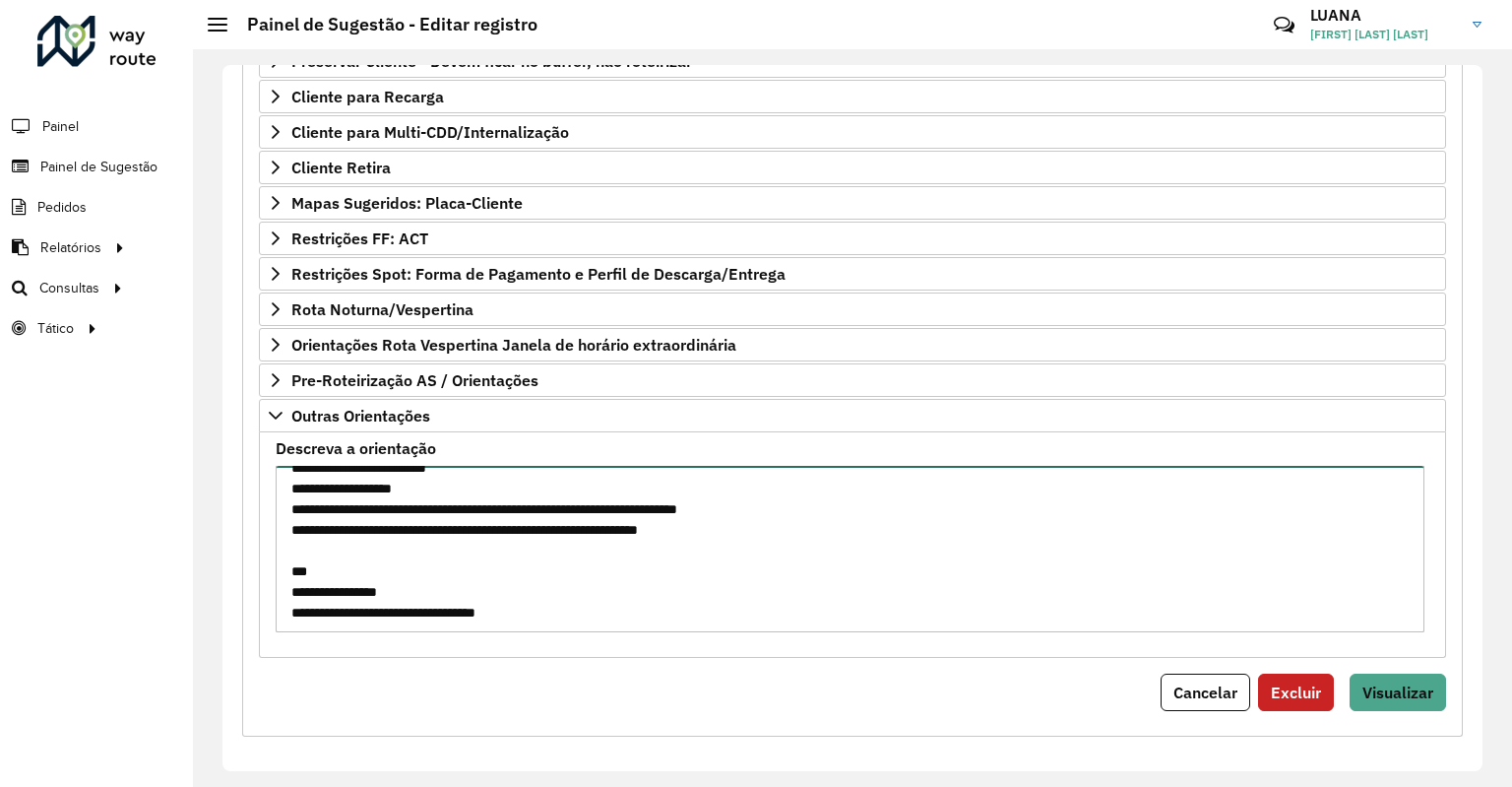 drag, startPoint x: 766, startPoint y: 531, endPoint x: 283, endPoint y: 527, distance: 483.0166 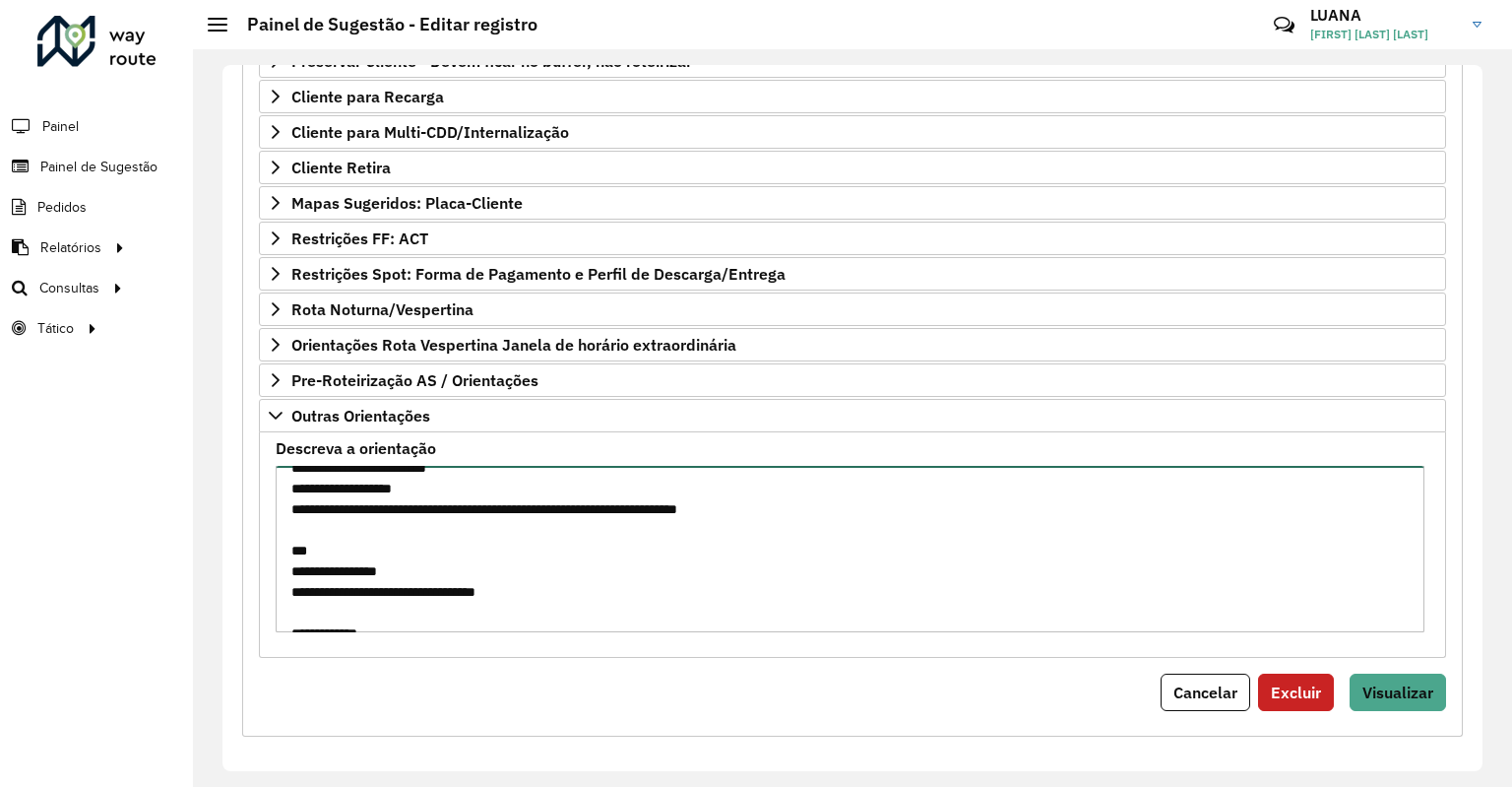 scroll, scrollTop: 86, scrollLeft: 0, axis: vertical 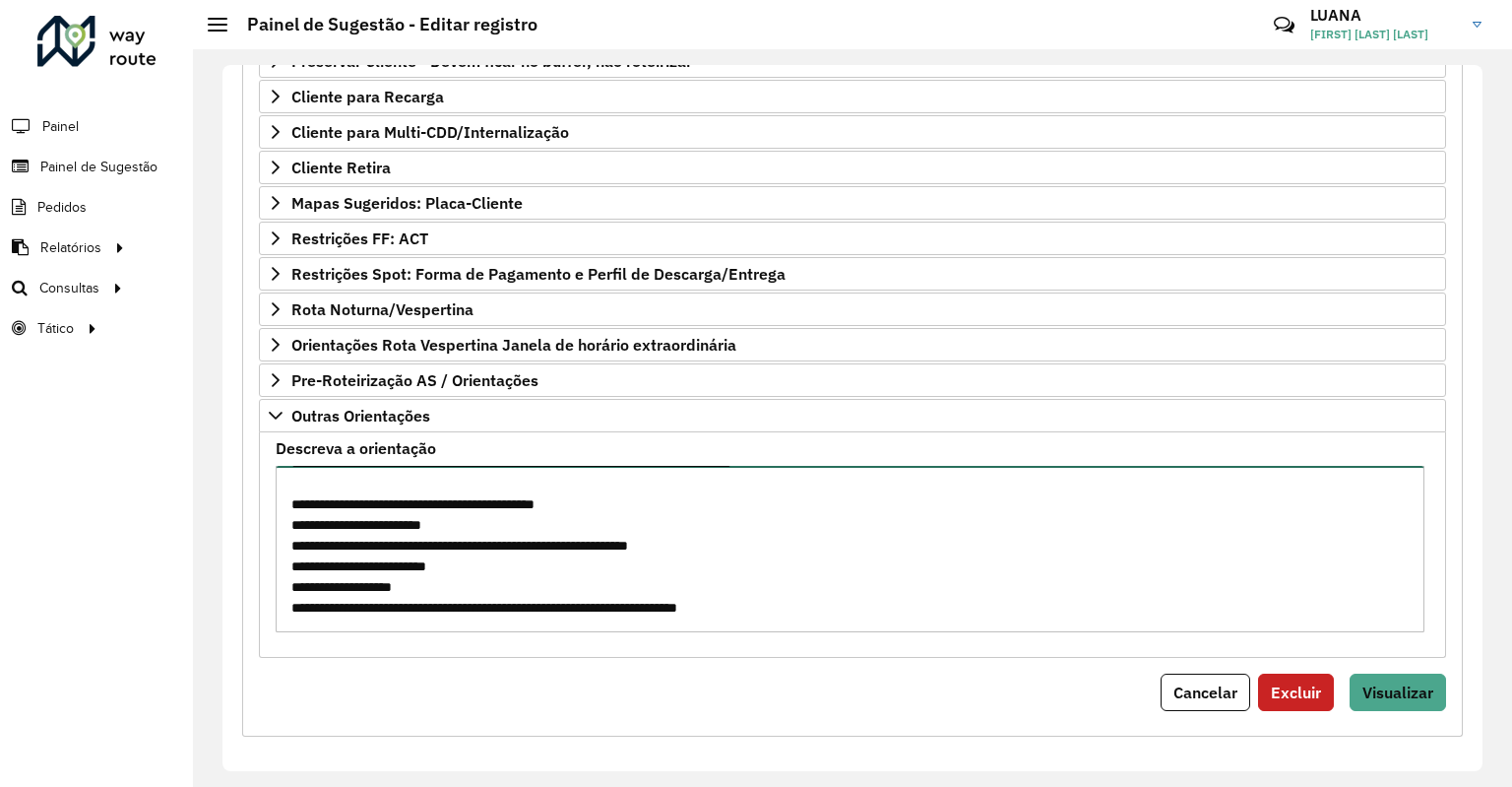 click on "**********" at bounding box center (850, 549) 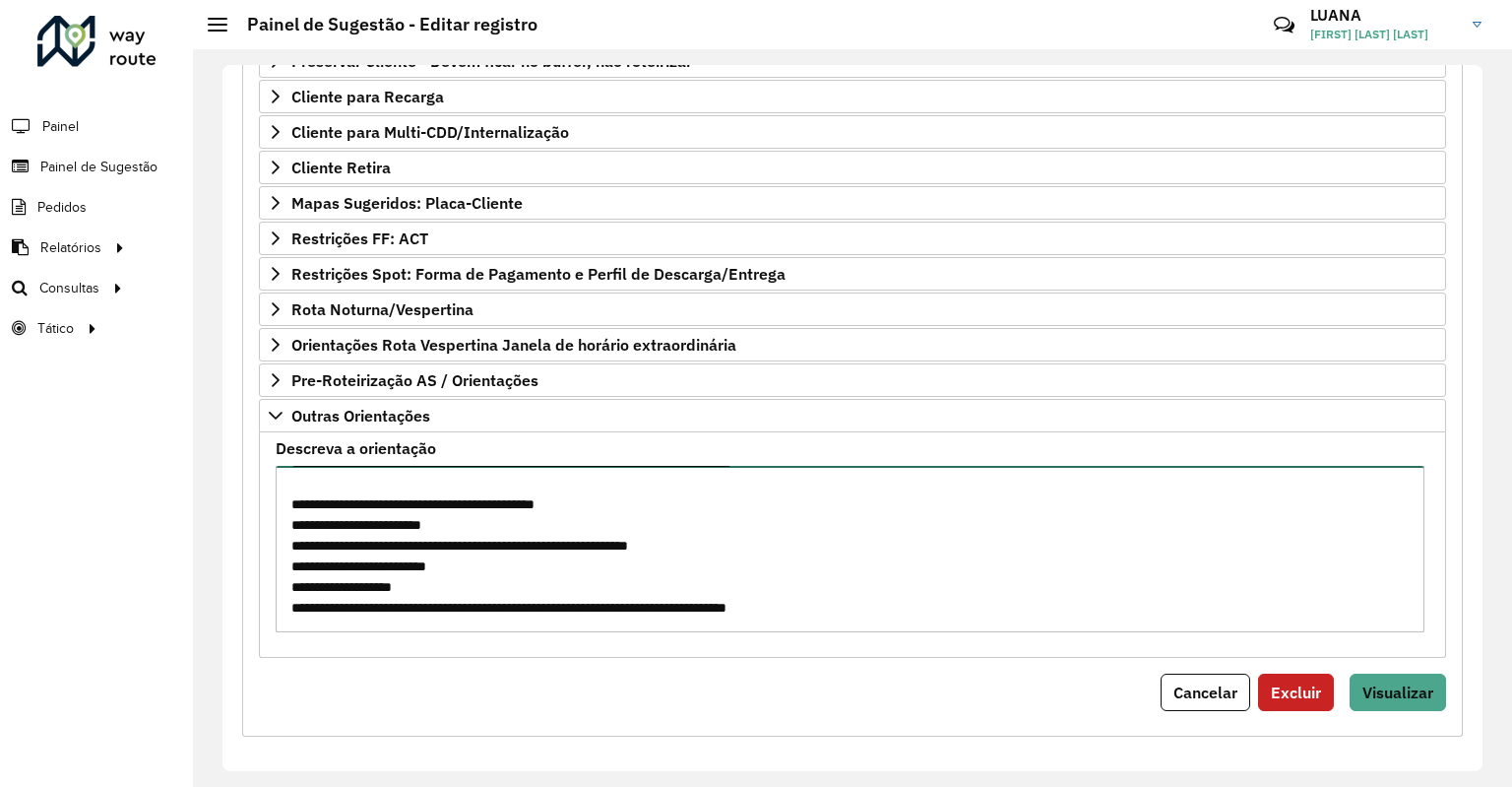 drag, startPoint x: 819, startPoint y: 541, endPoint x: 273, endPoint y: 535, distance: 546.033 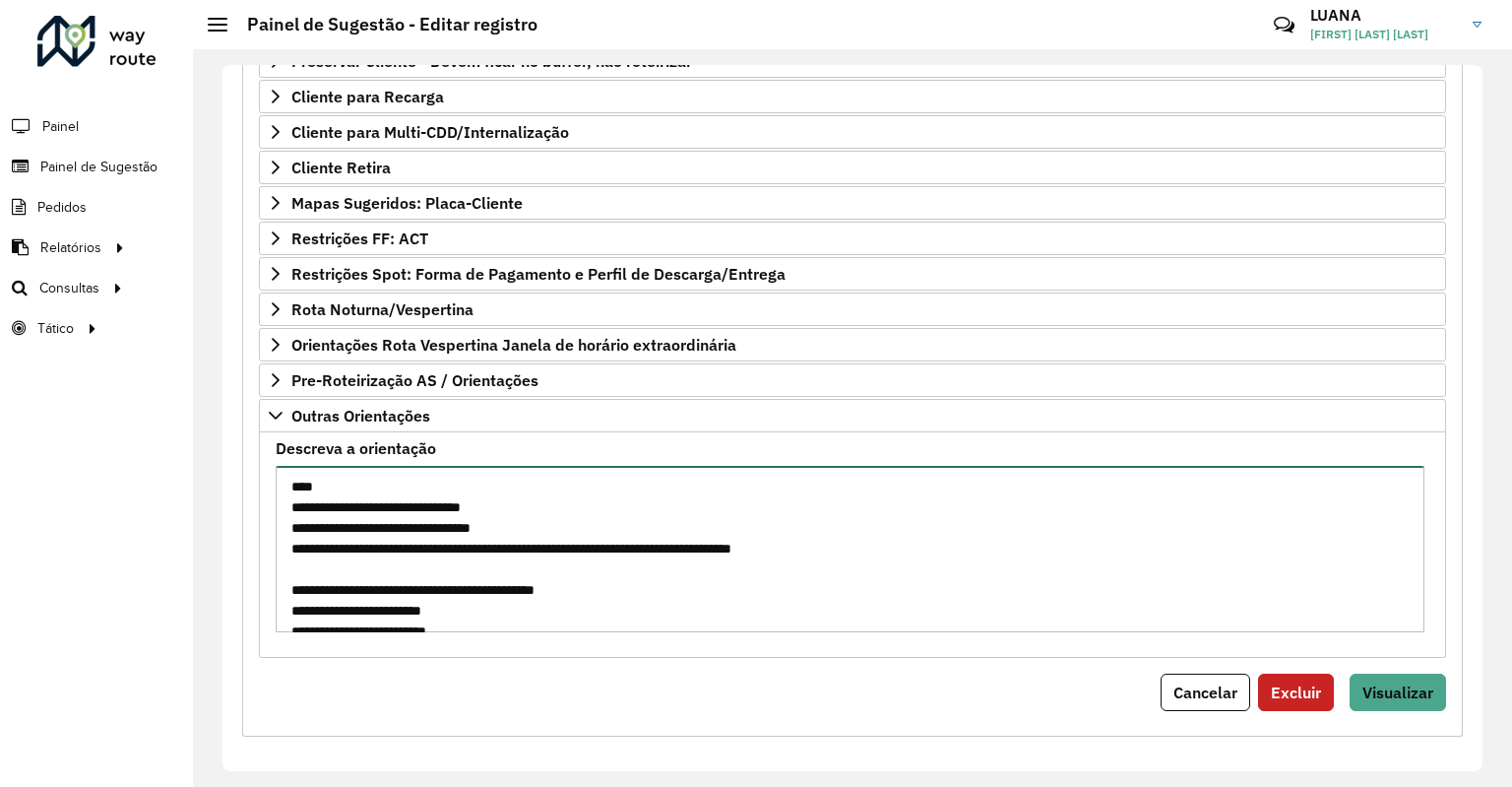 scroll, scrollTop: 268, scrollLeft: 0, axis: vertical 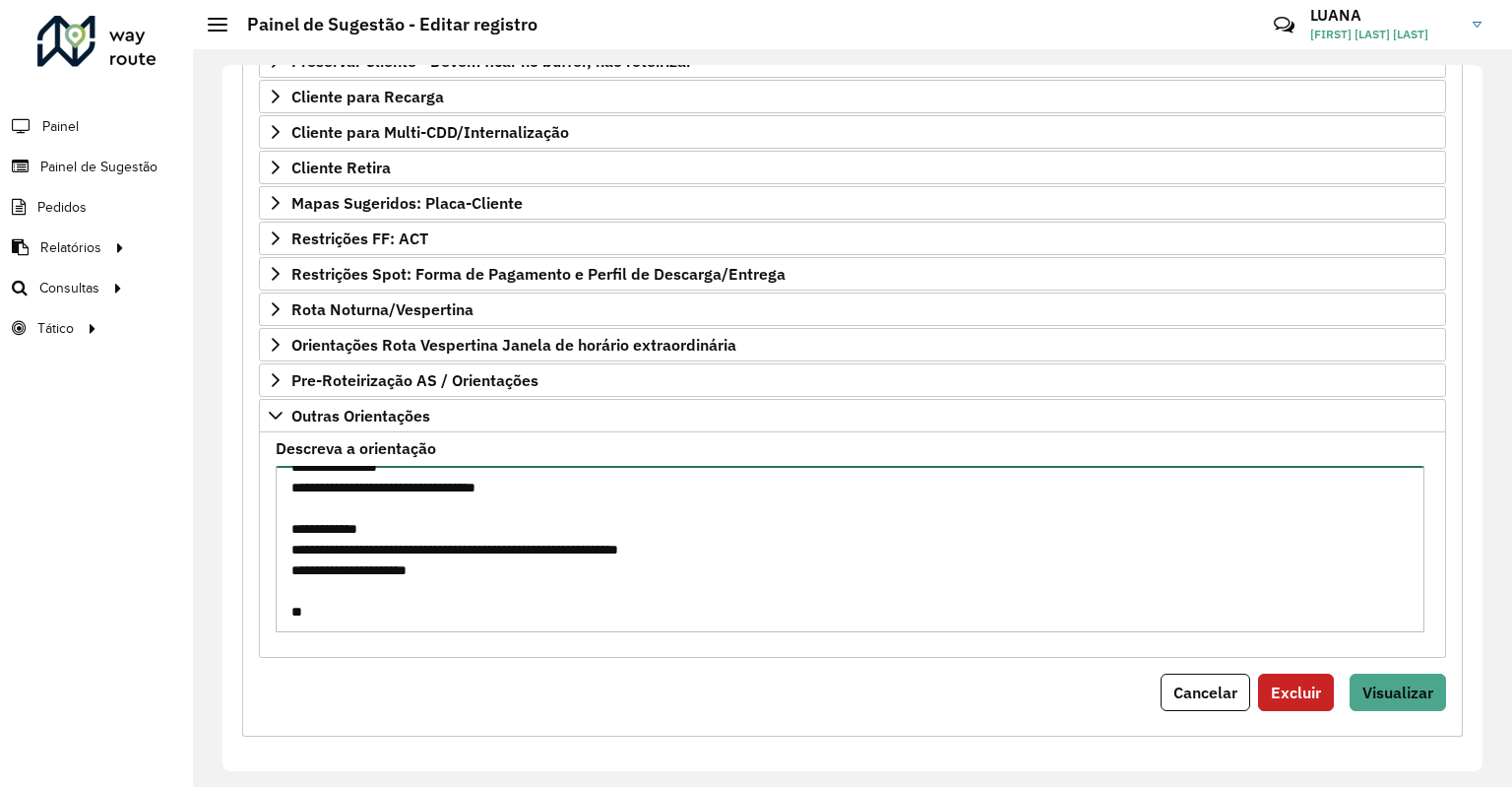 type on "**********" 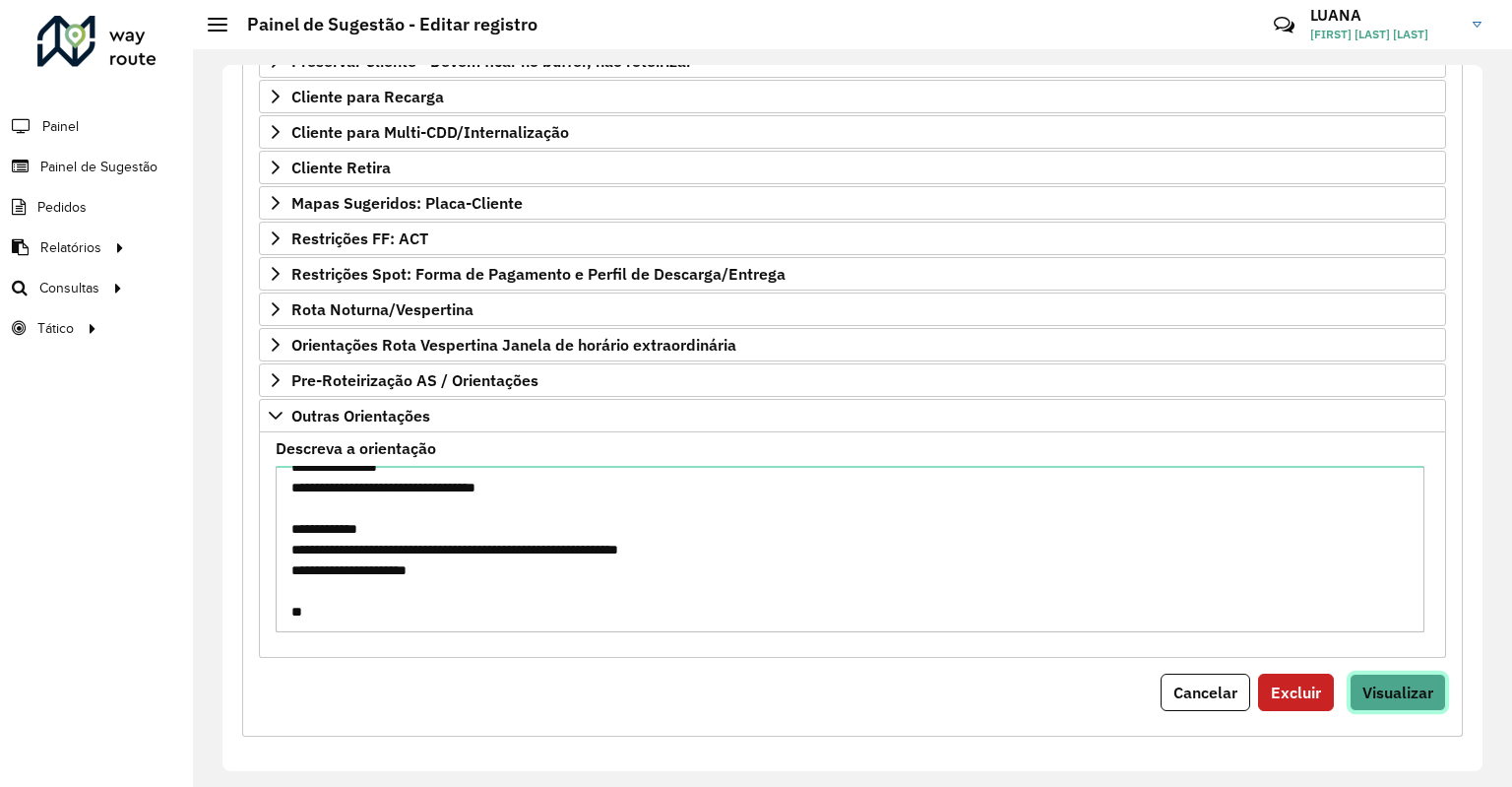click on "Visualizar" at bounding box center (1398, 692) 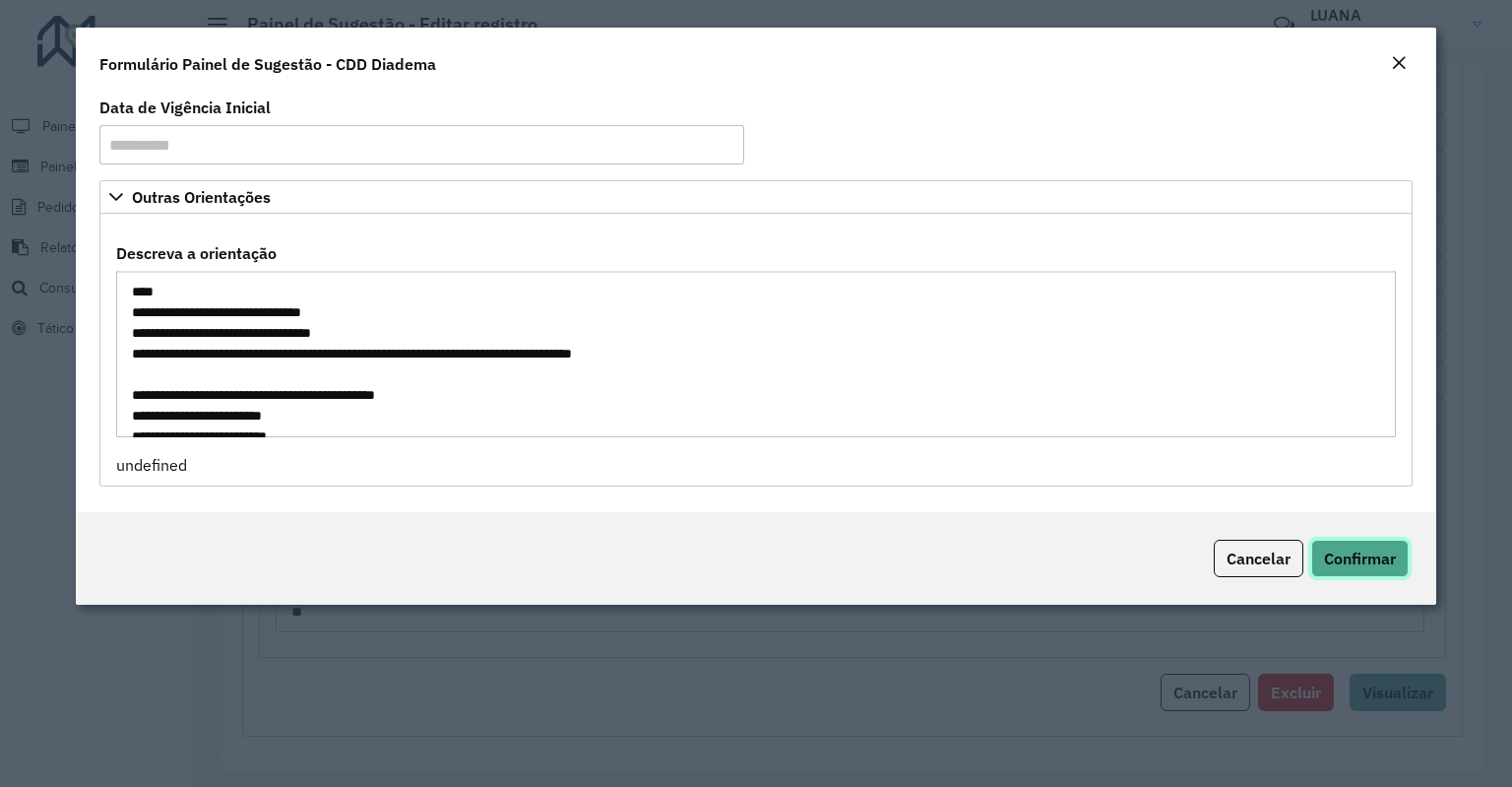 click on "Confirmar" 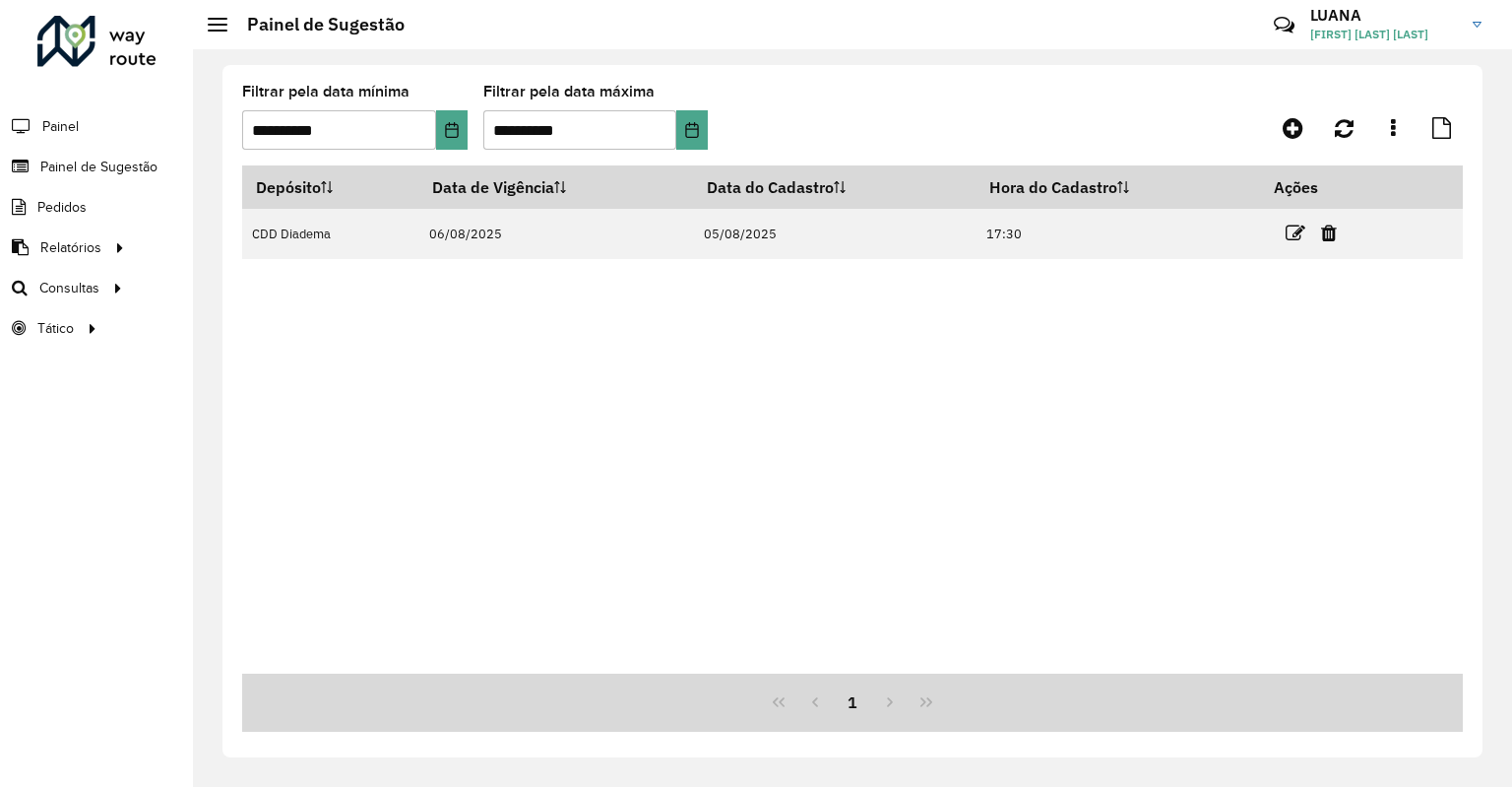 click at bounding box center (1295, 233) 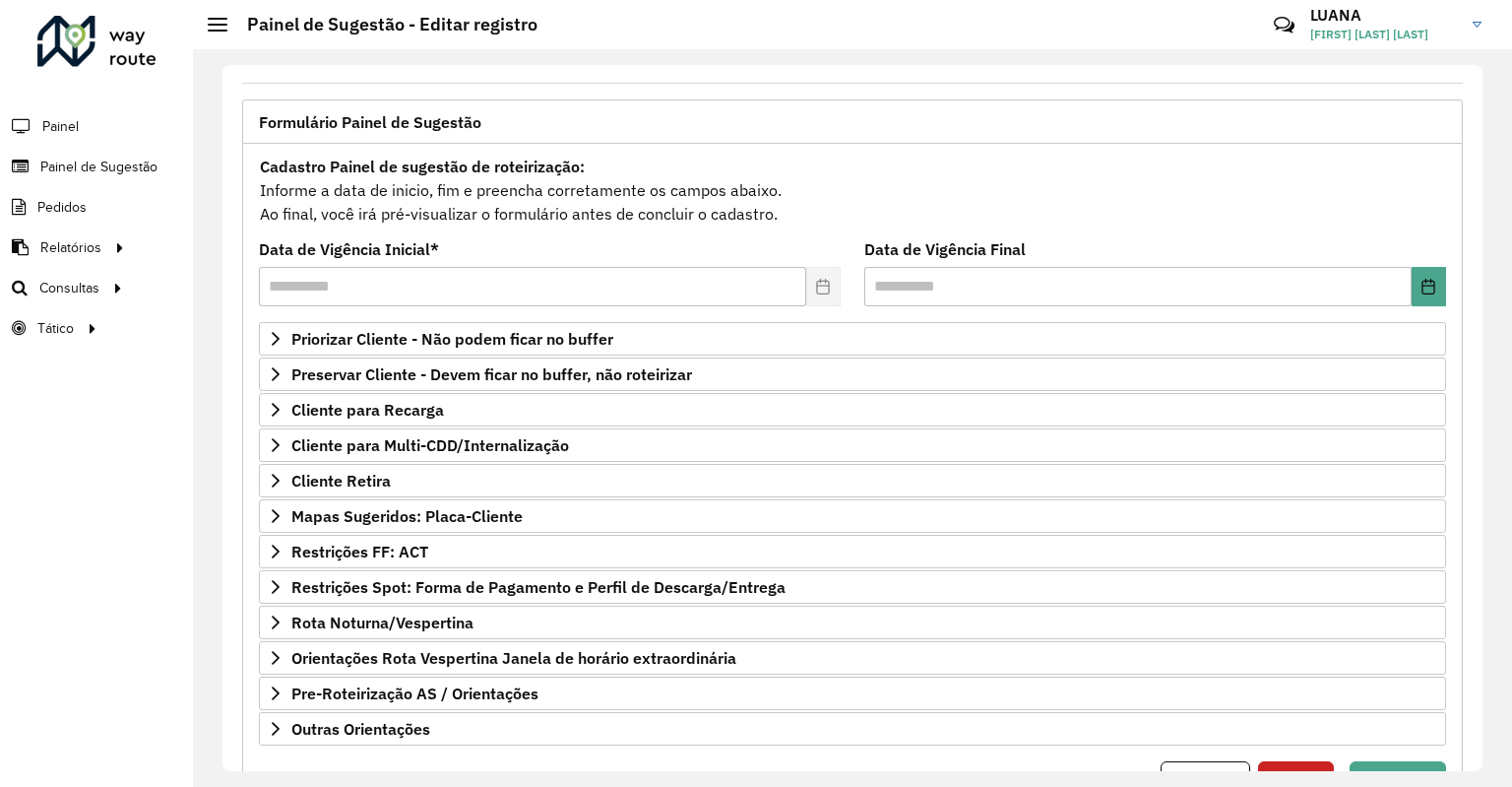scroll, scrollTop: 187, scrollLeft: 0, axis: vertical 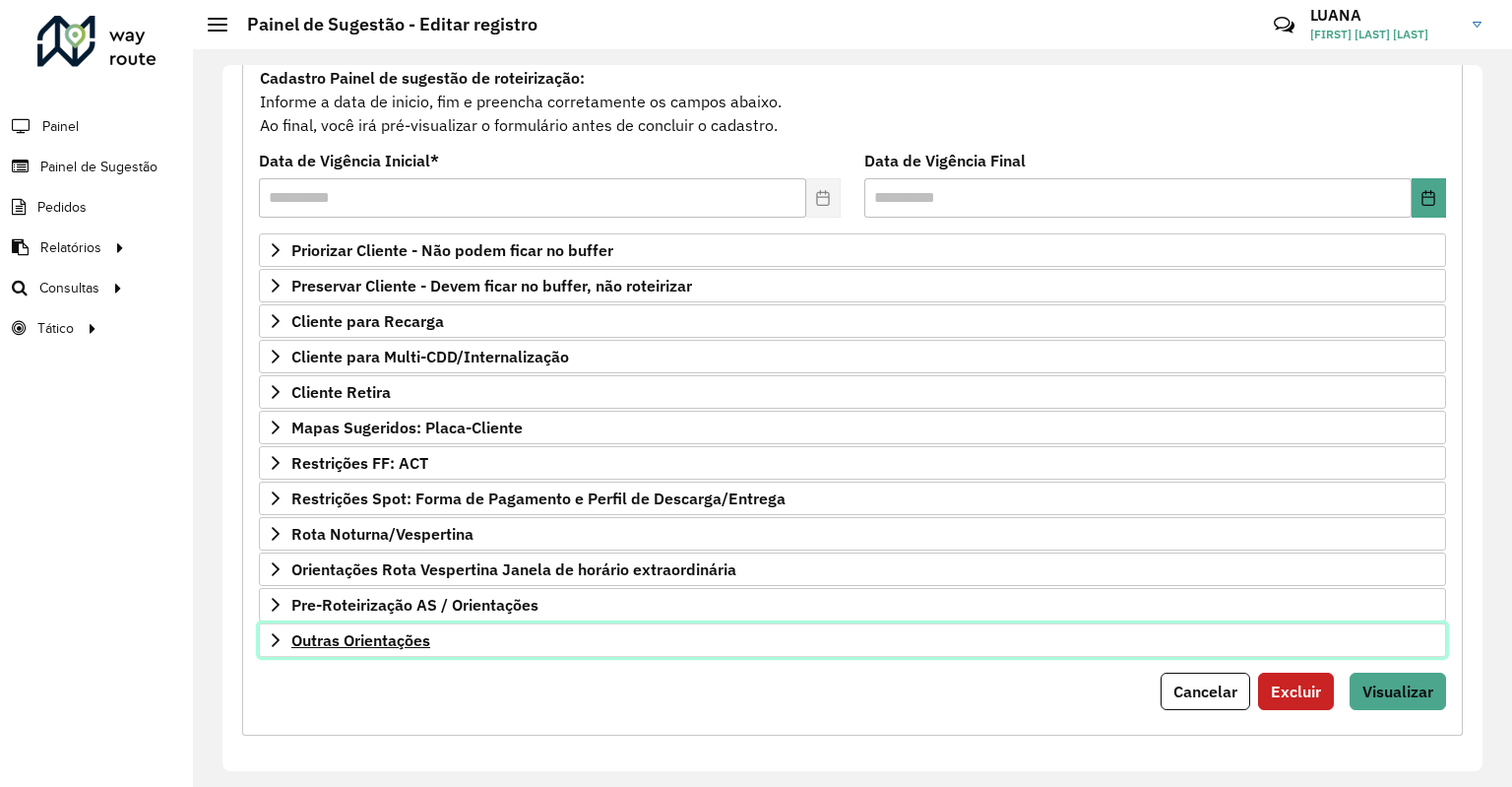 click on "Outras Orientações" at bounding box center (360, 640) 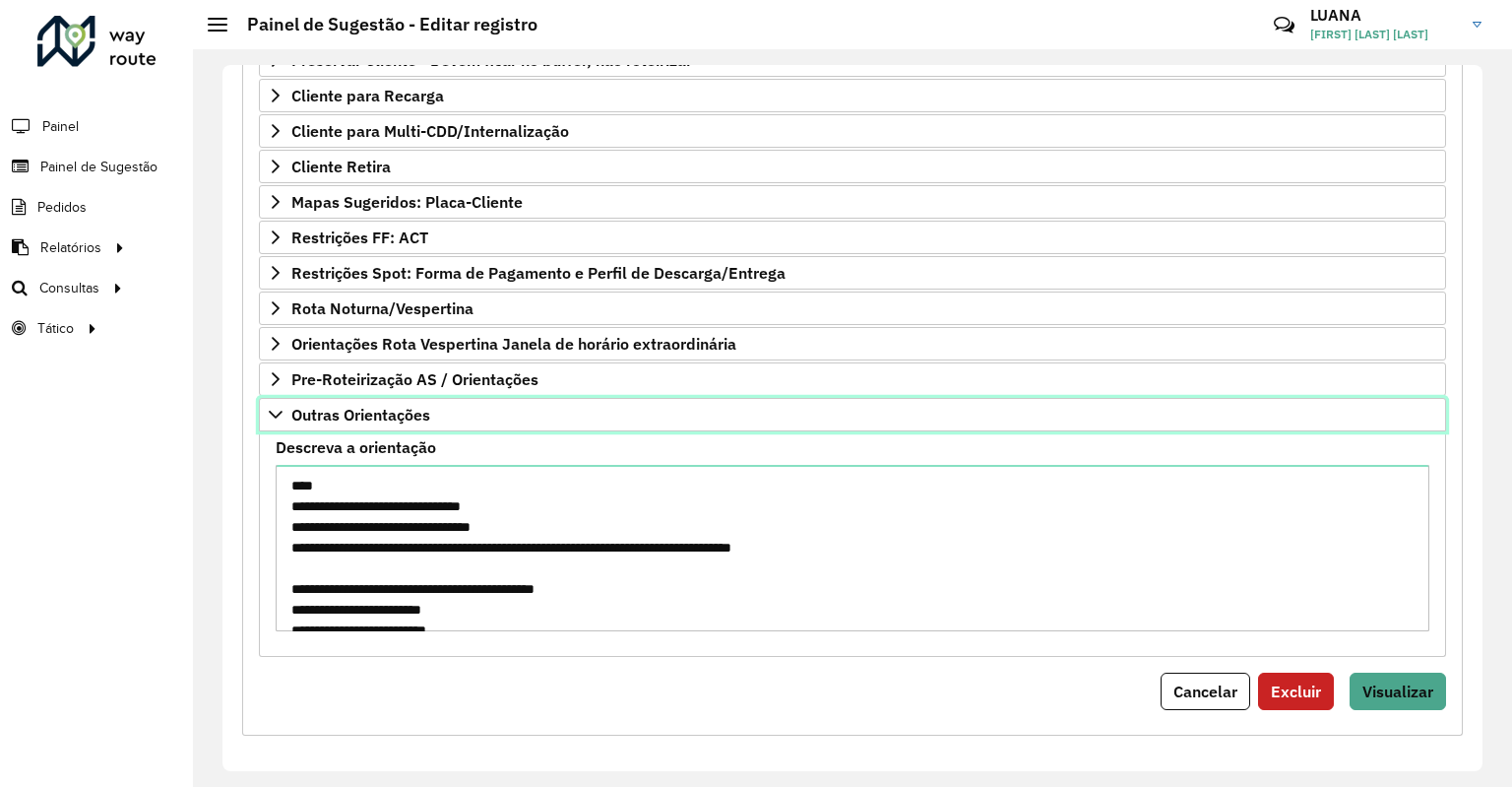 scroll, scrollTop: 414, scrollLeft: 0, axis: vertical 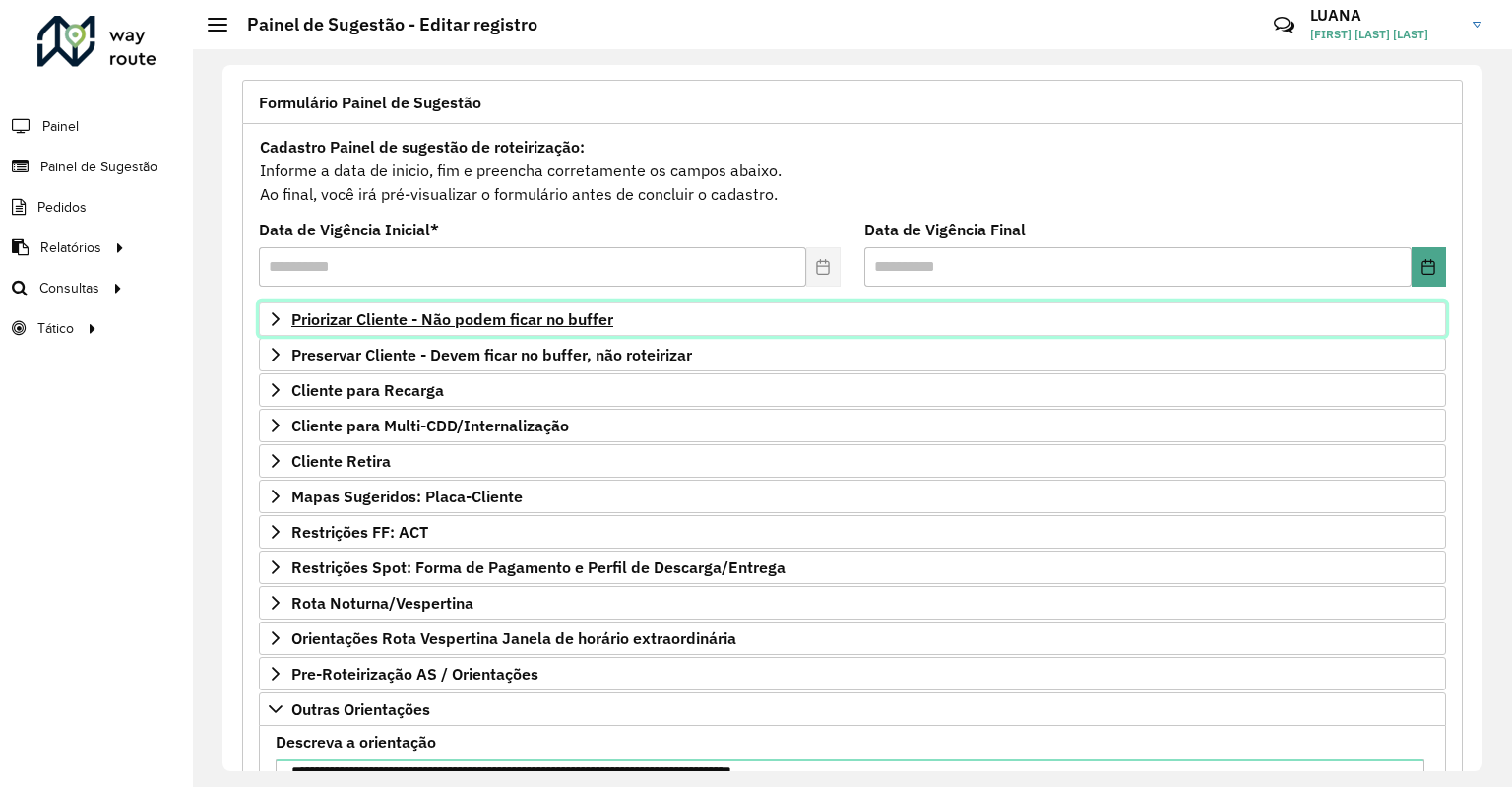 click on "Priorizar Cliente - Não podem ficar no buffer" at bounding box center [452, 319] 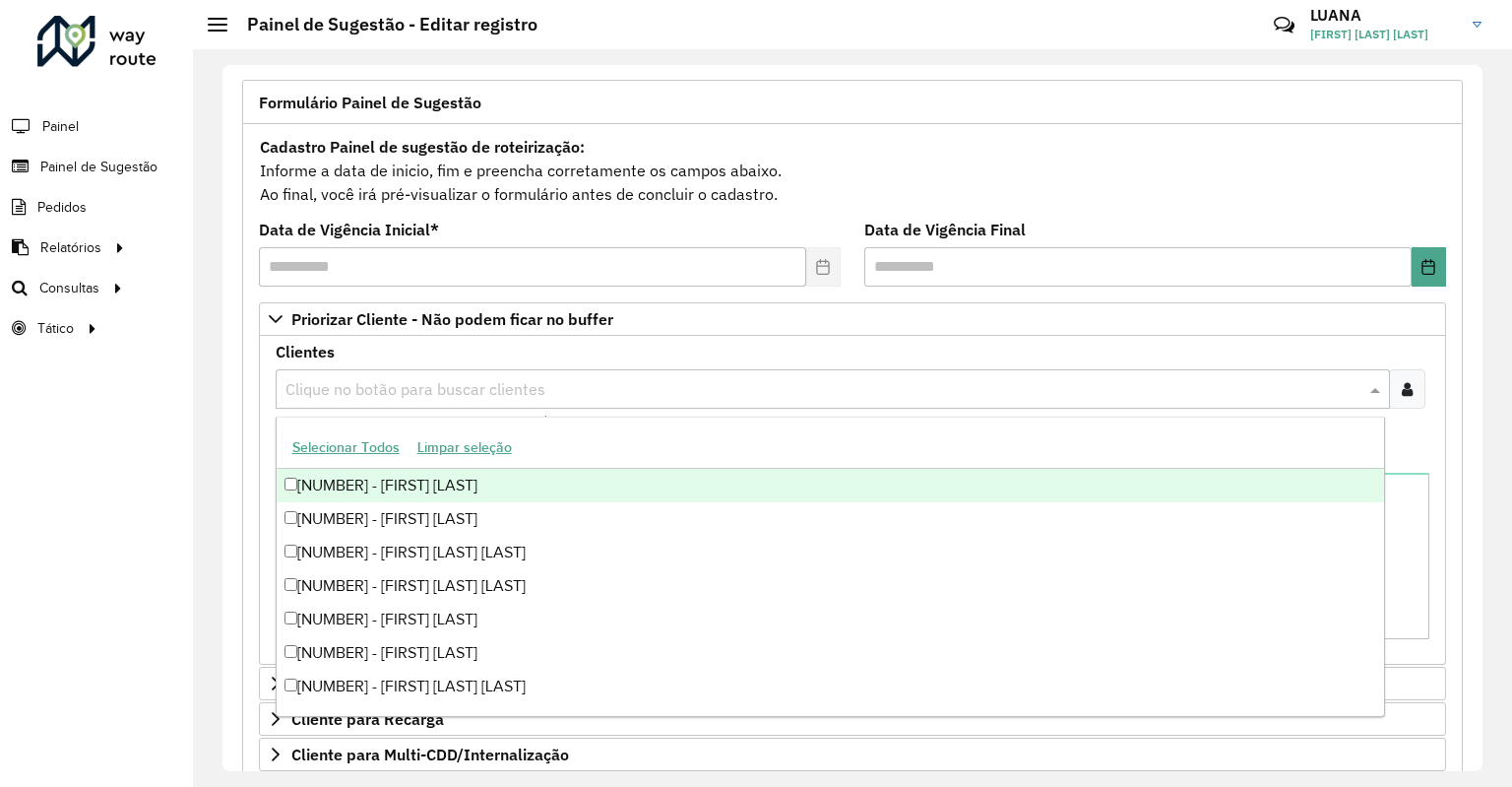 click on "Clique no botão para buscar clientes" at bounding box center (833, 389) 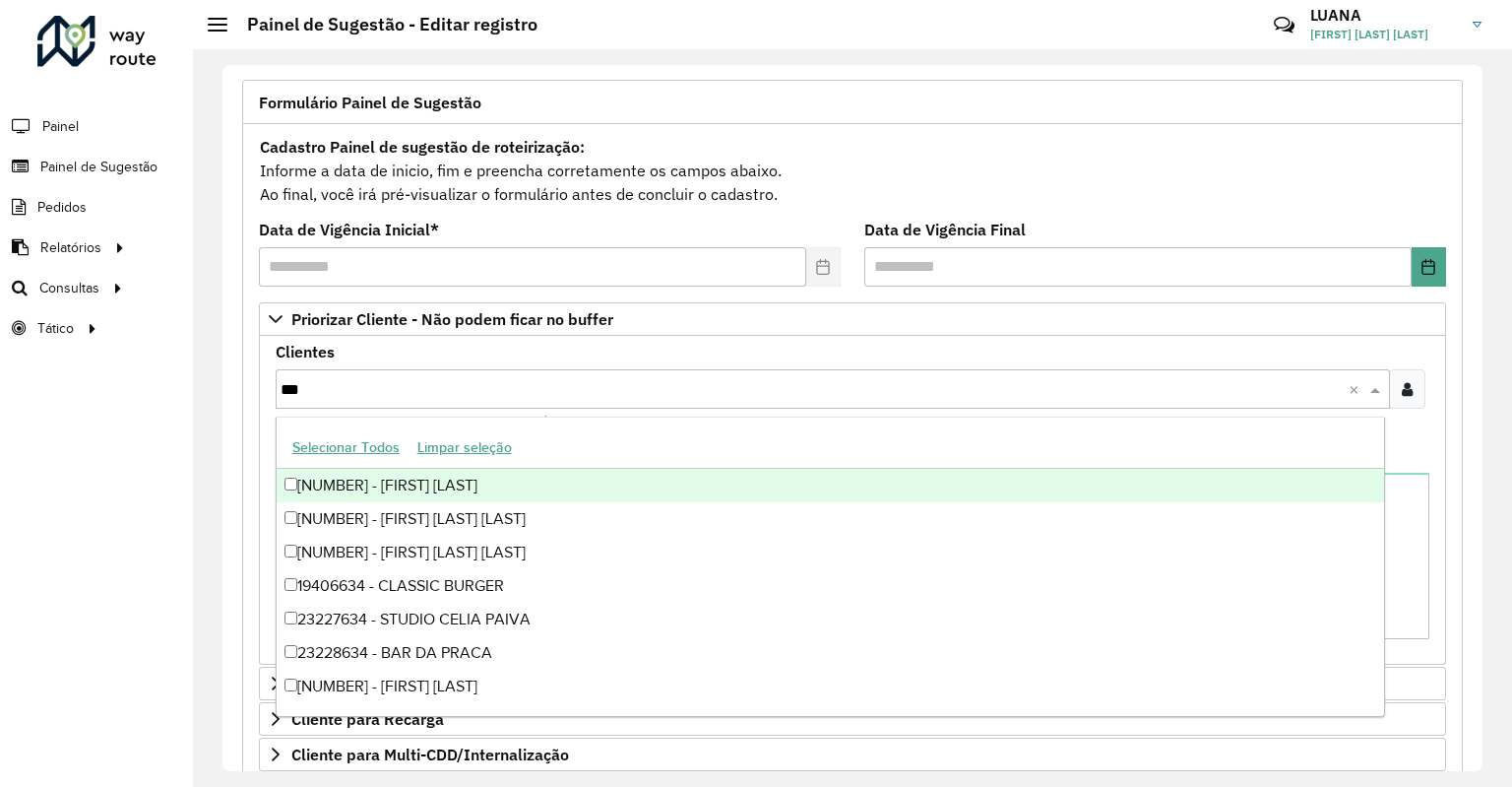 paste on "*****" 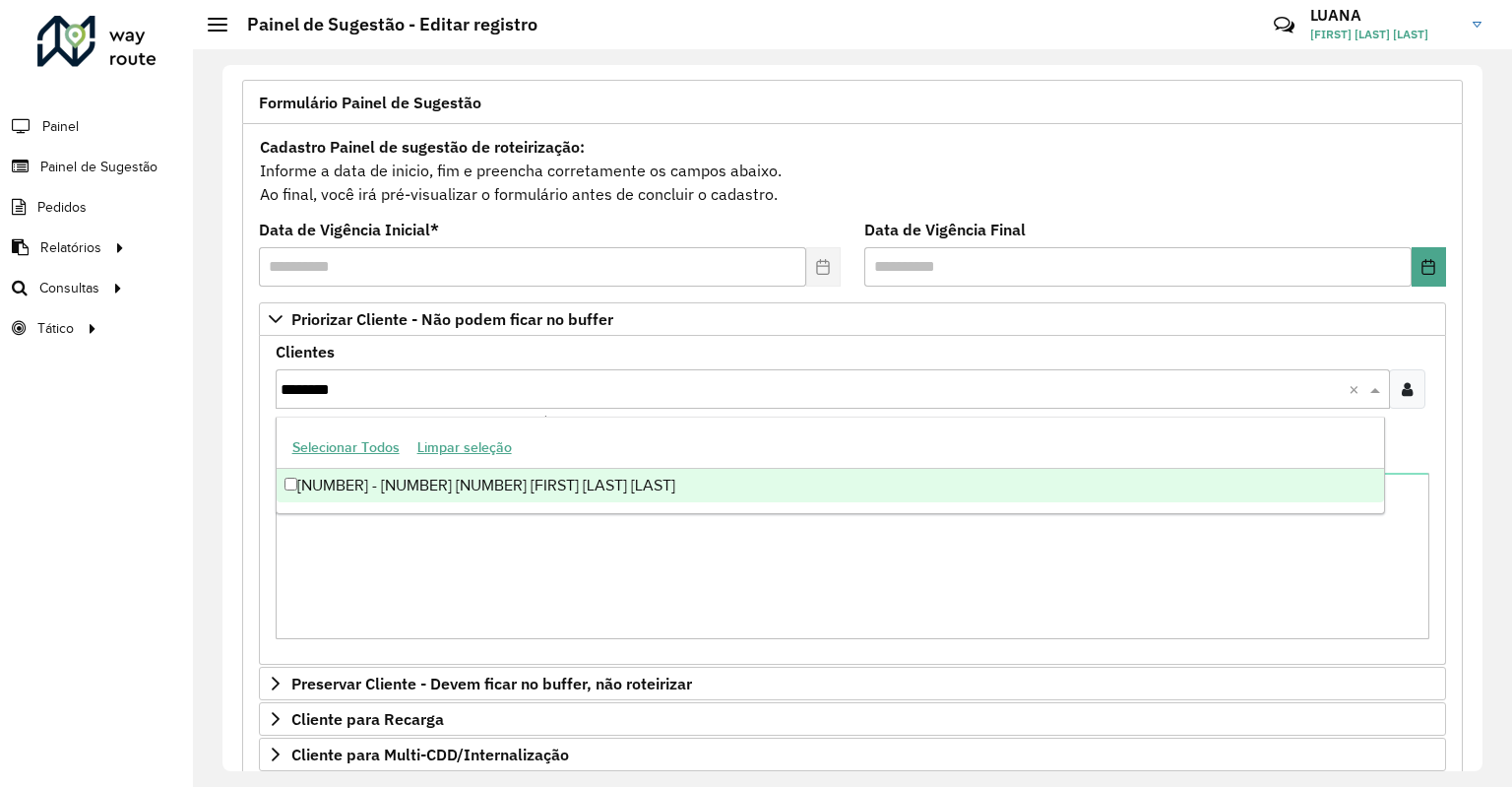 type on "********" 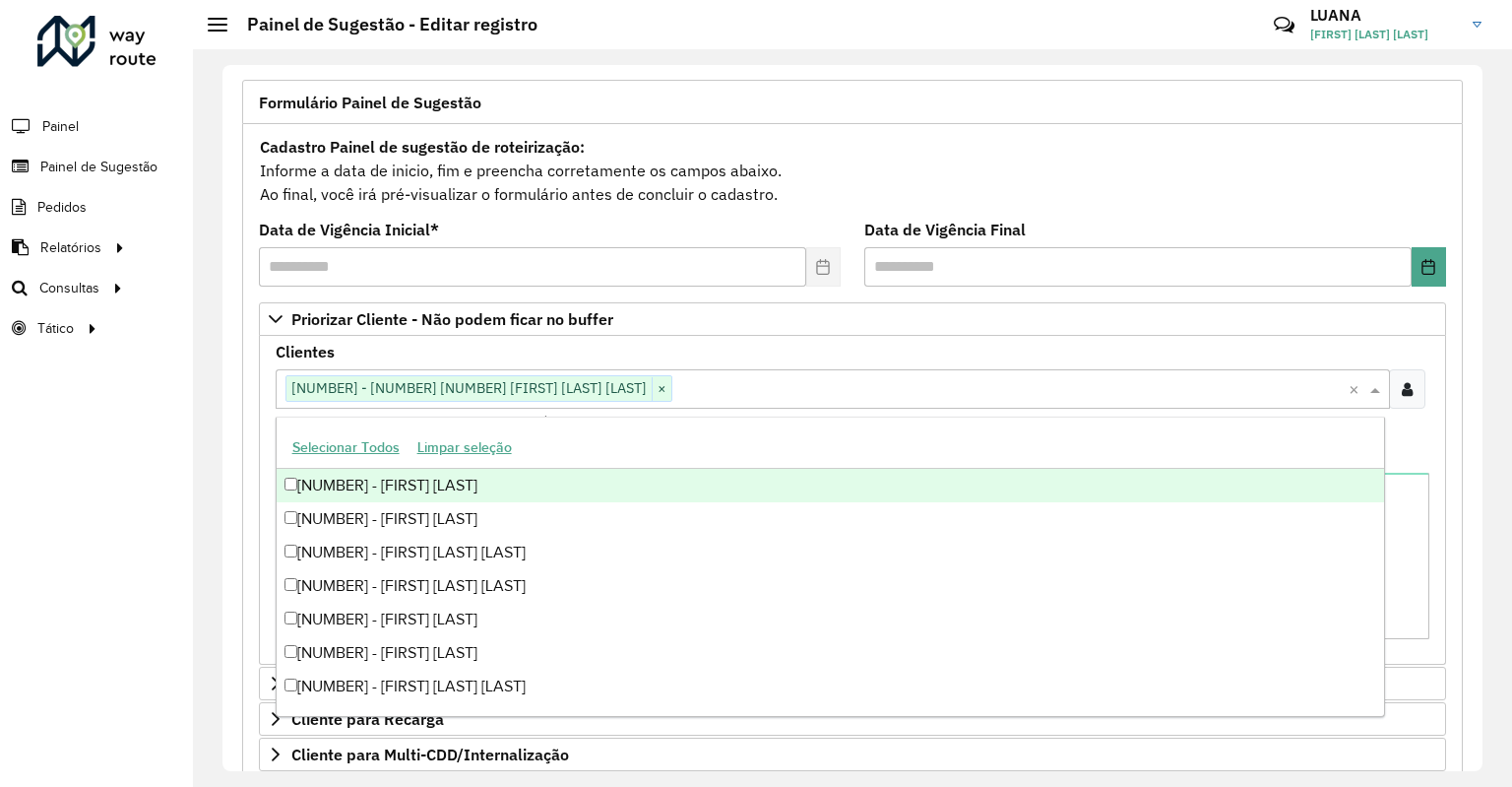 drag, startPoint x: 748, startPoint y: 360, endPoint x: 748, endPoint y: 371, distance: 11 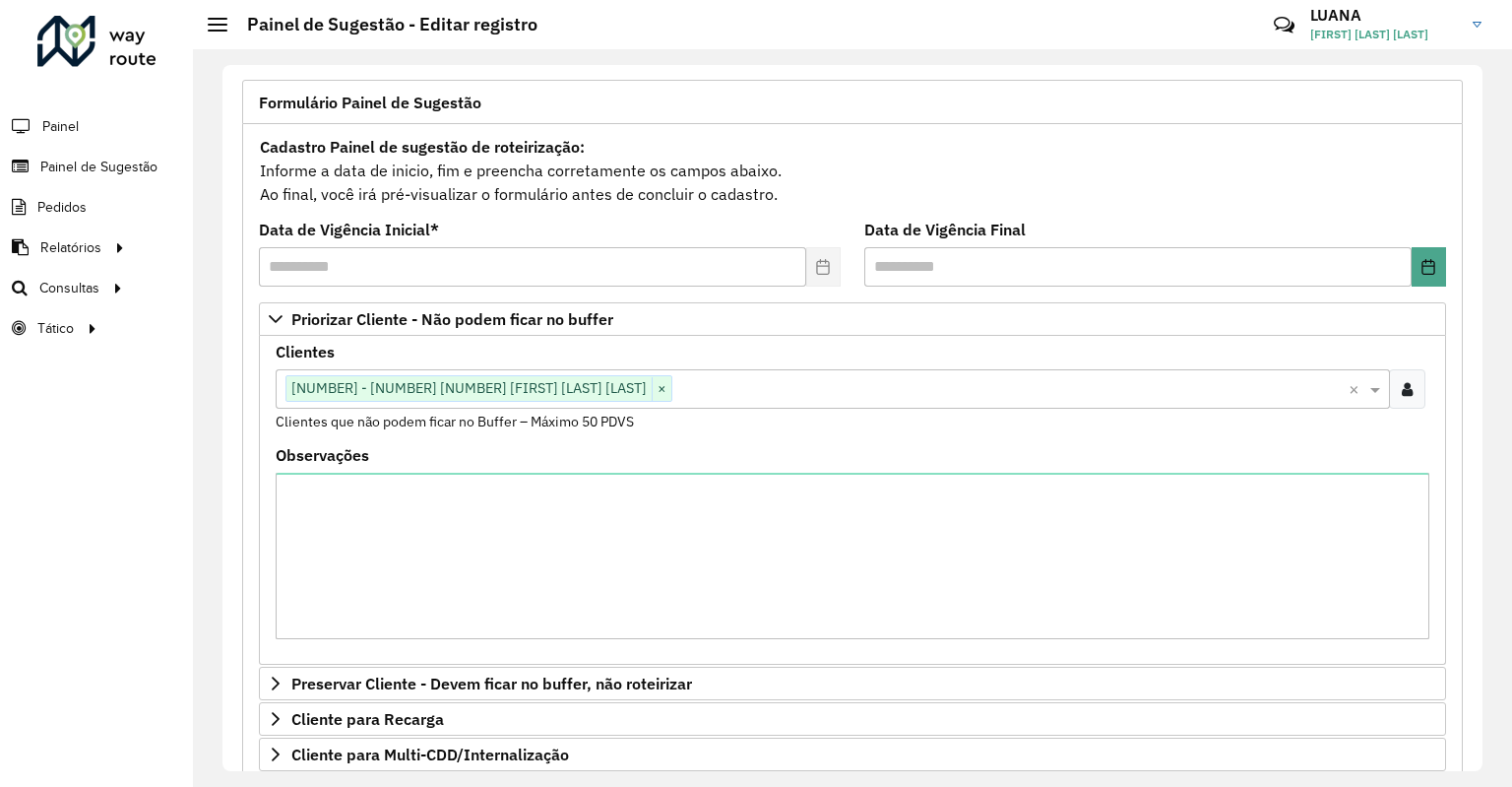click on "Clique no botão para buscar clientes [NUMBER] - [NUMBER] [NUMBER] [FIRST] [LAST] [LAST] ×" at bounding box center [812, 388] 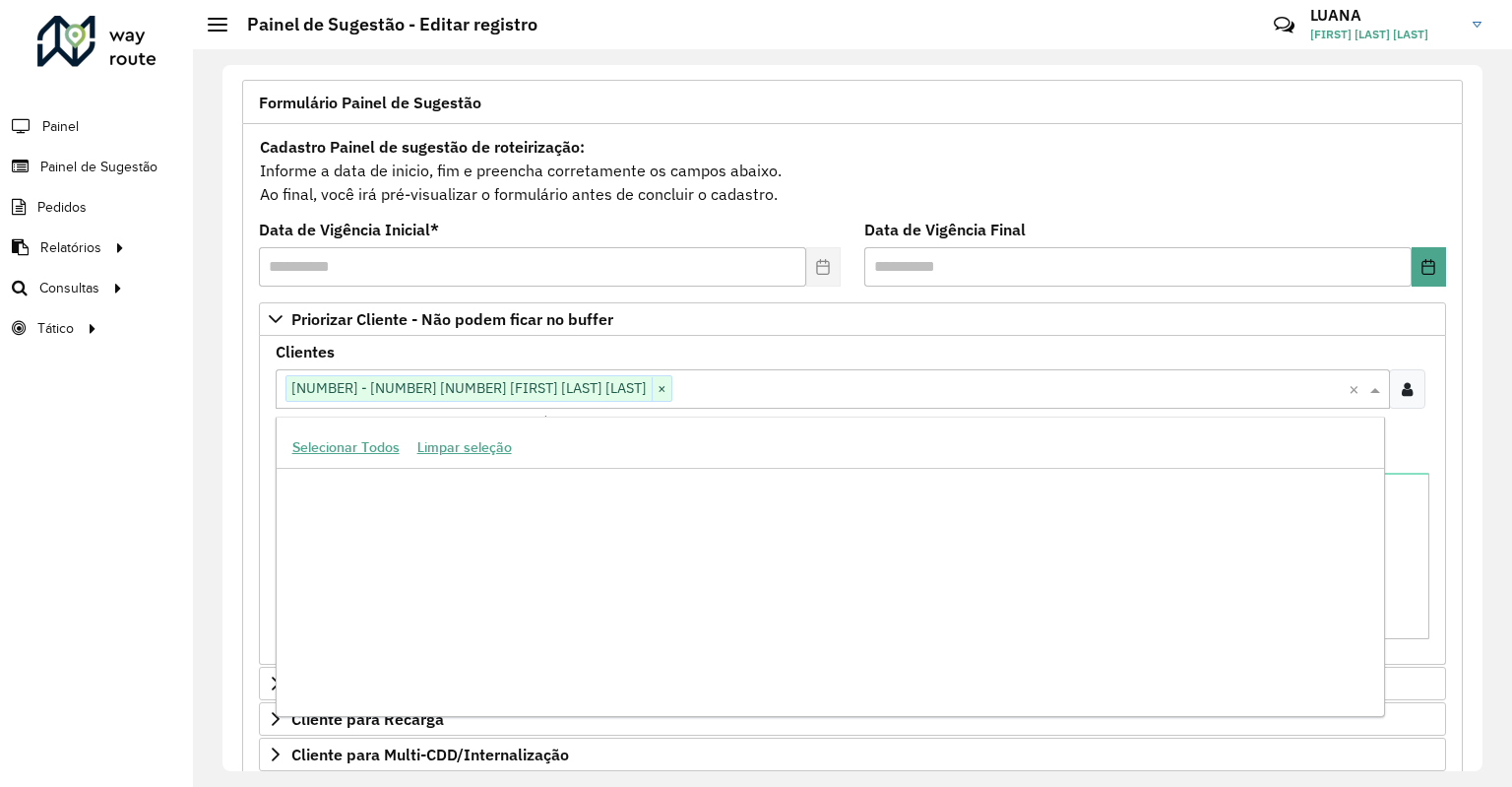 click at bounding box center [1010, 390] 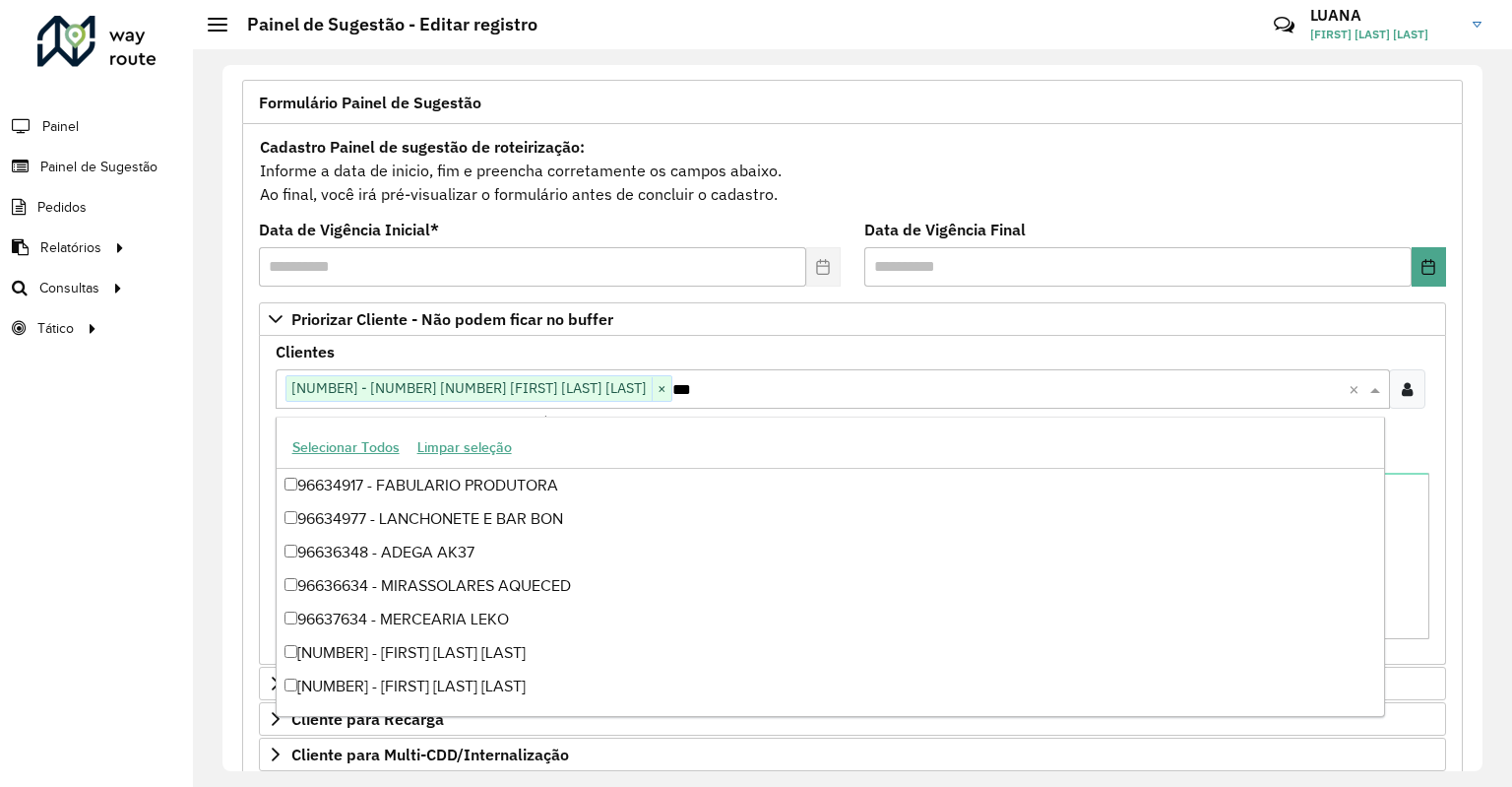 scroll, scrollTop: 1762744, scrollLeft: 0, axis: vertical 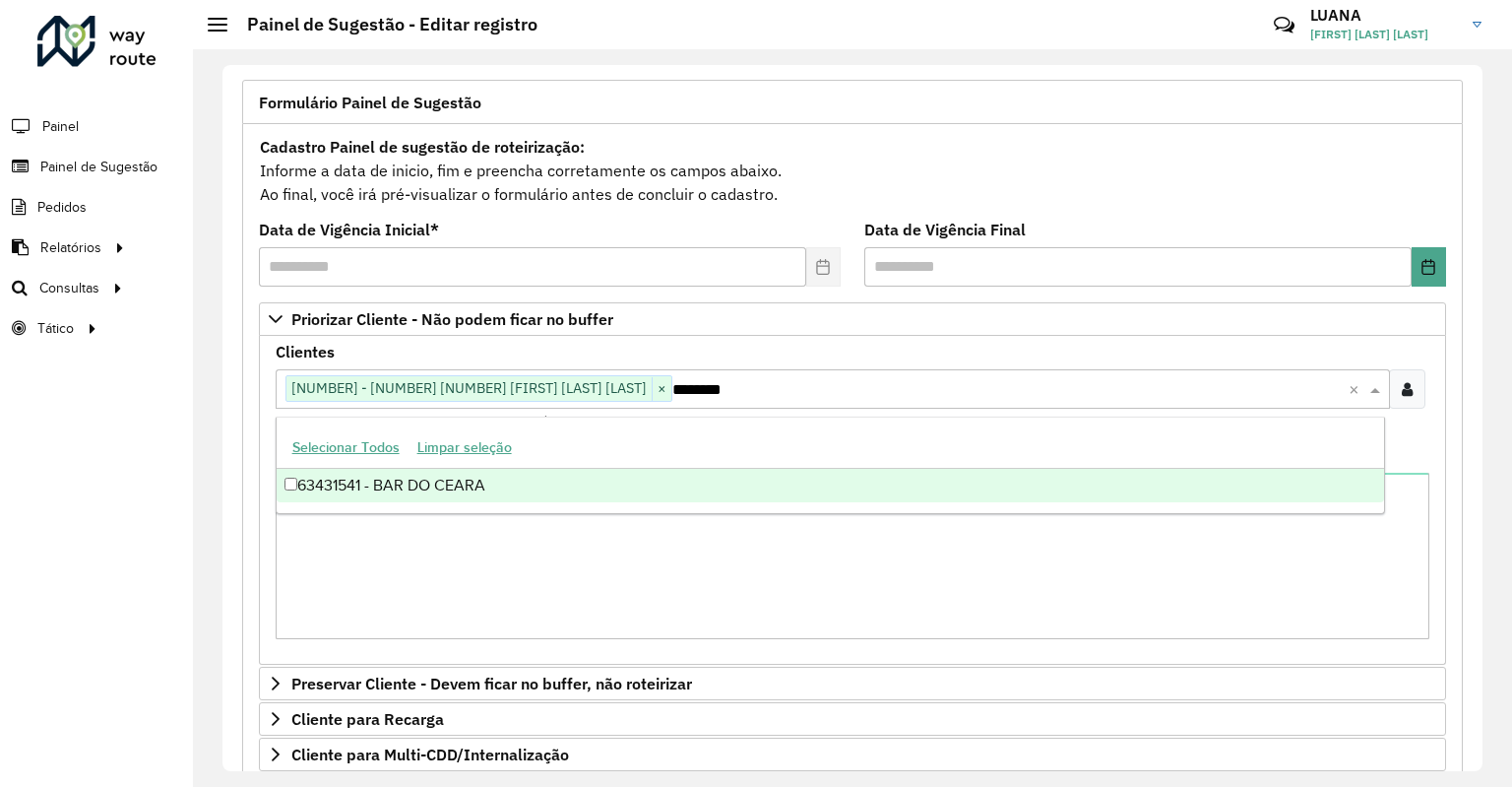 type on "********" 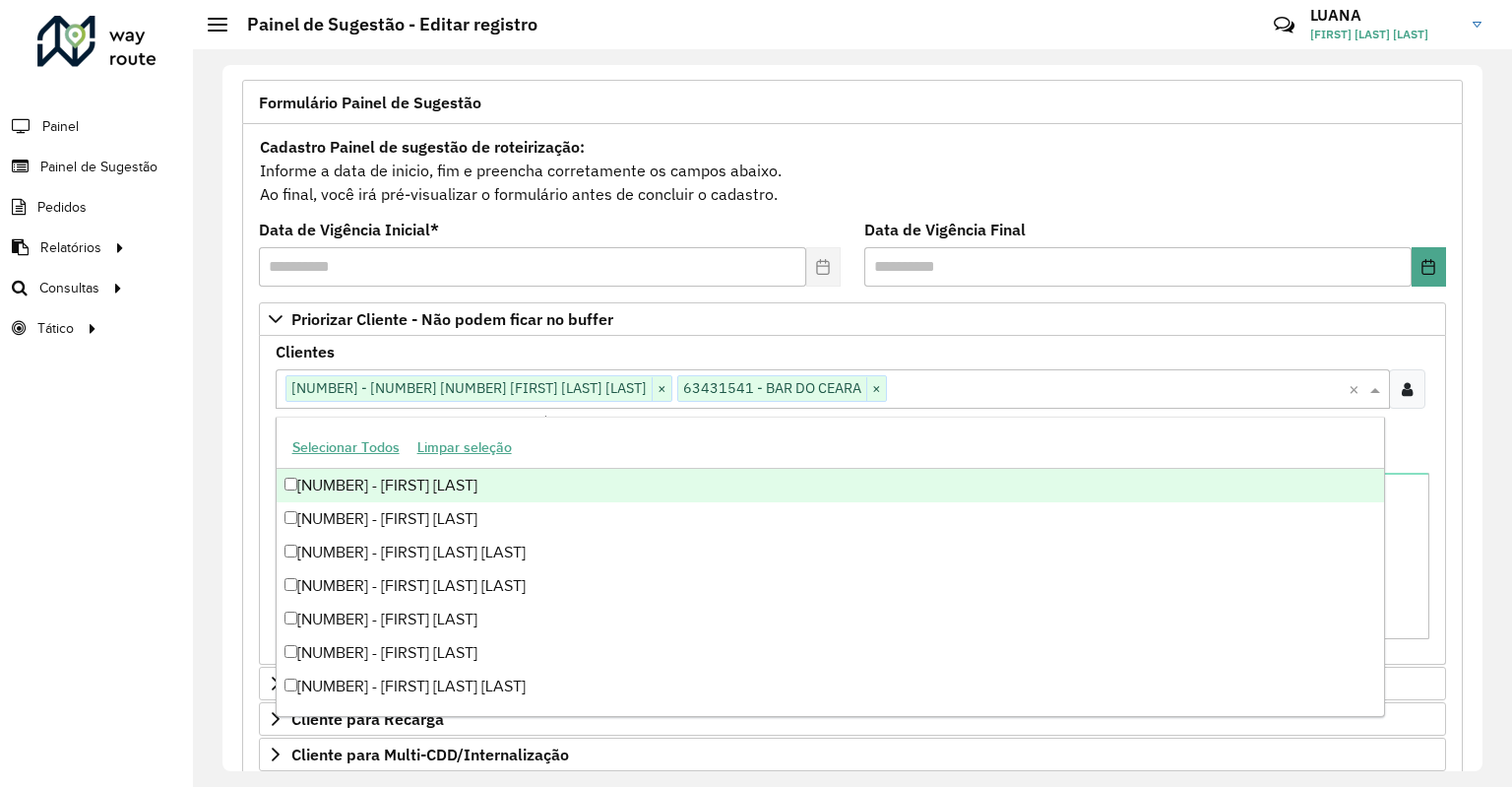 click at bounding box center (1117, 390) 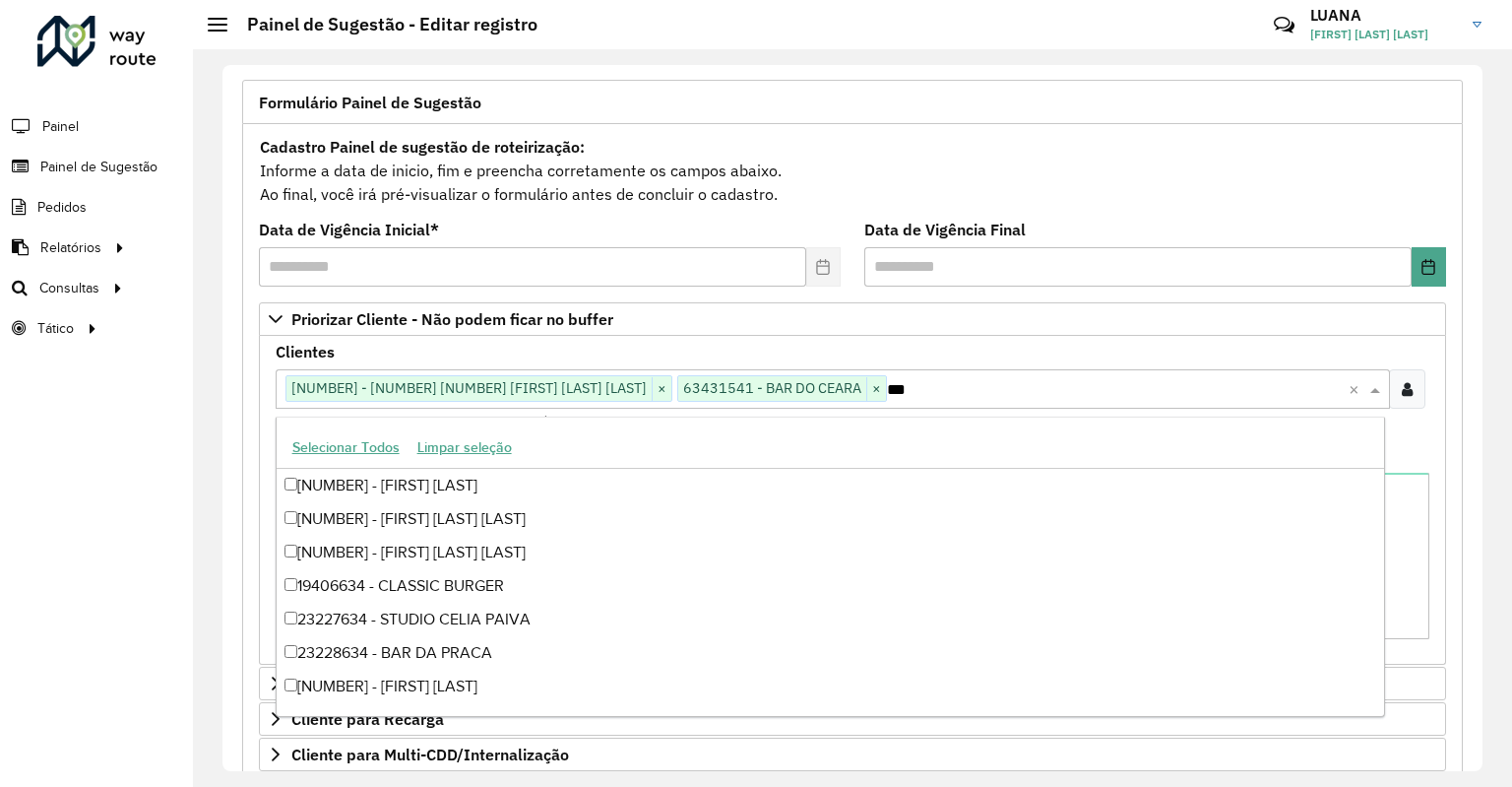 paste on "*****" 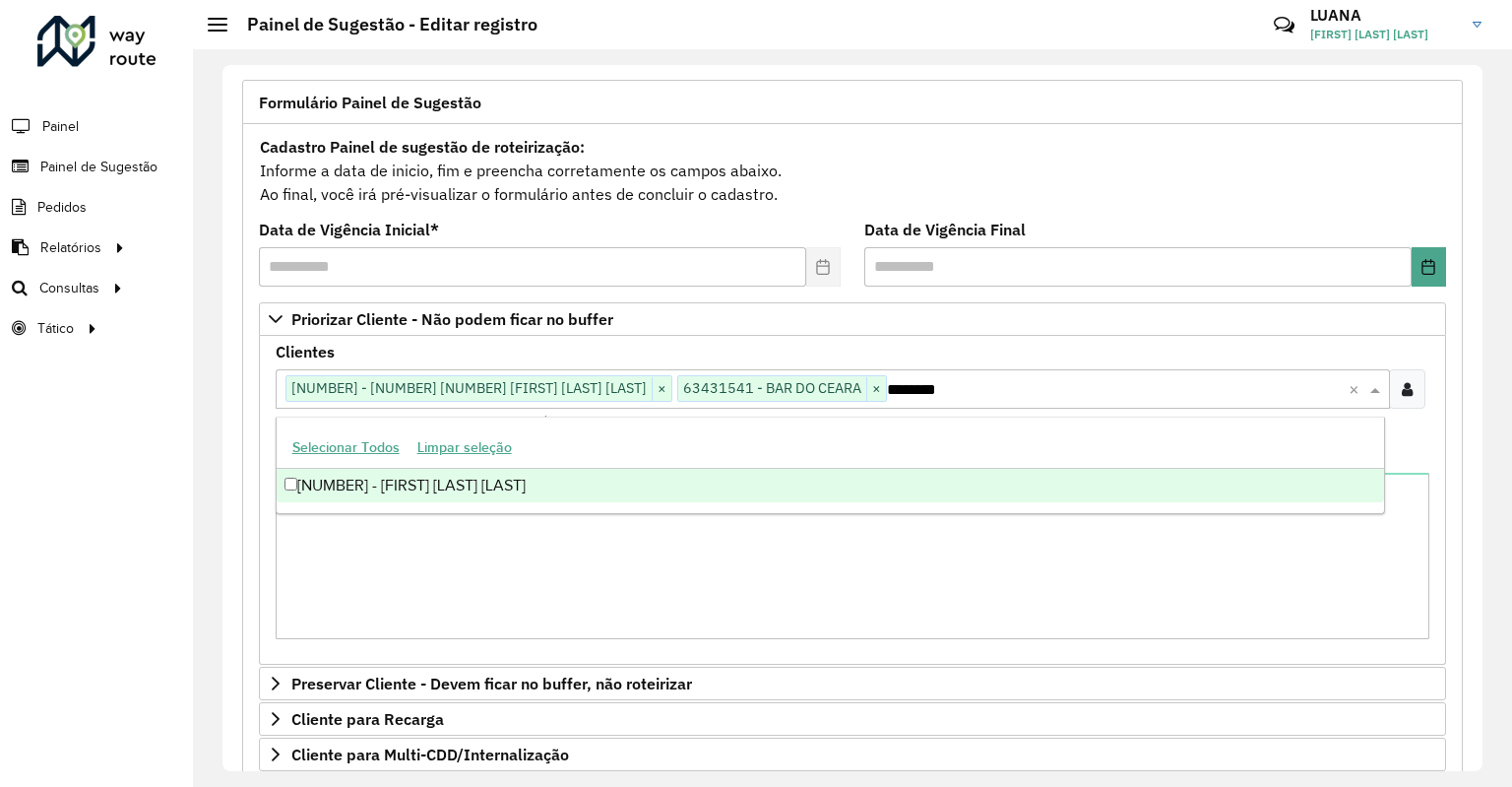 type on "********" 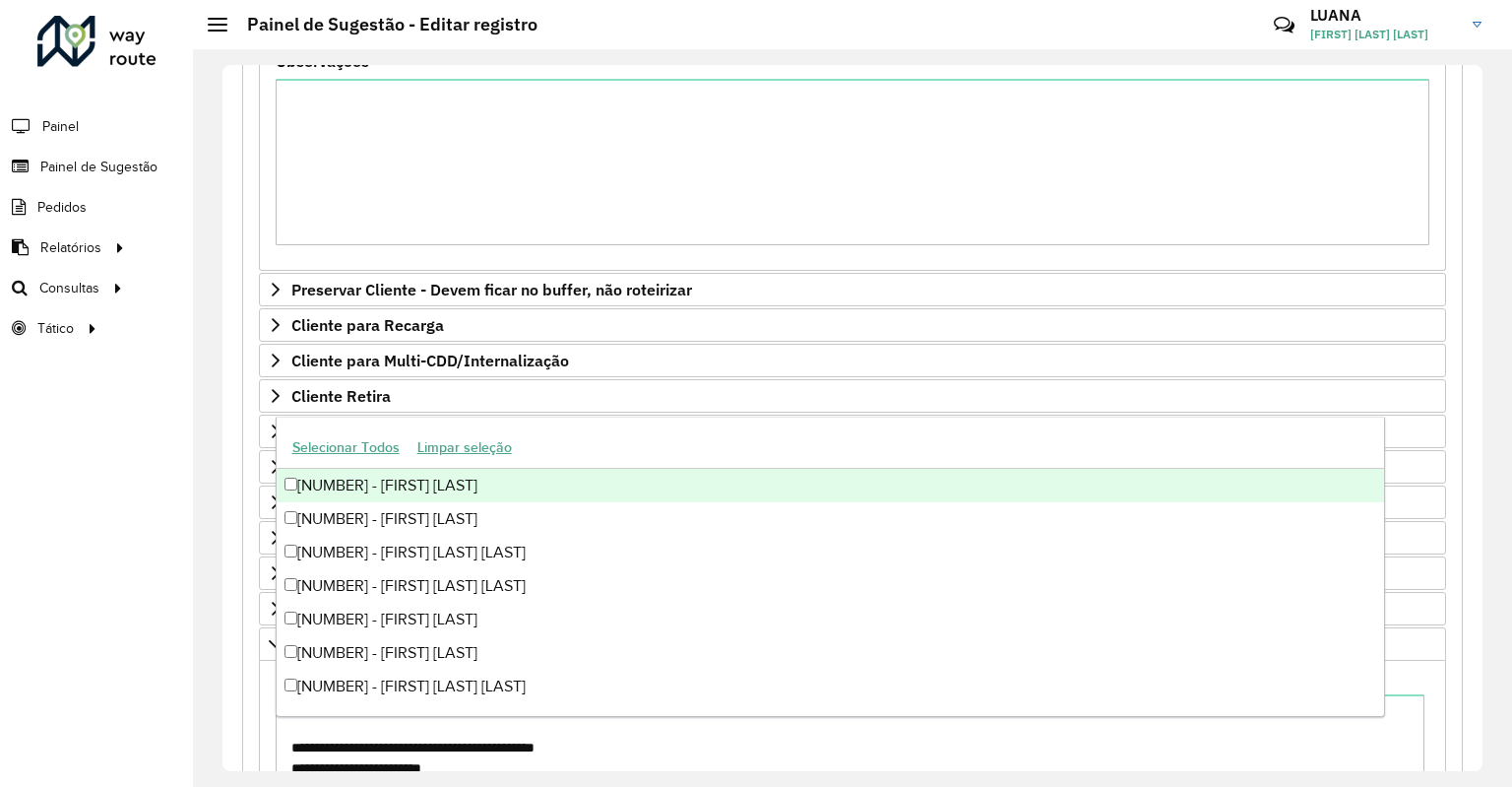 scroll, scrollTop: 743, scrollLeft: 0, axis: vertical 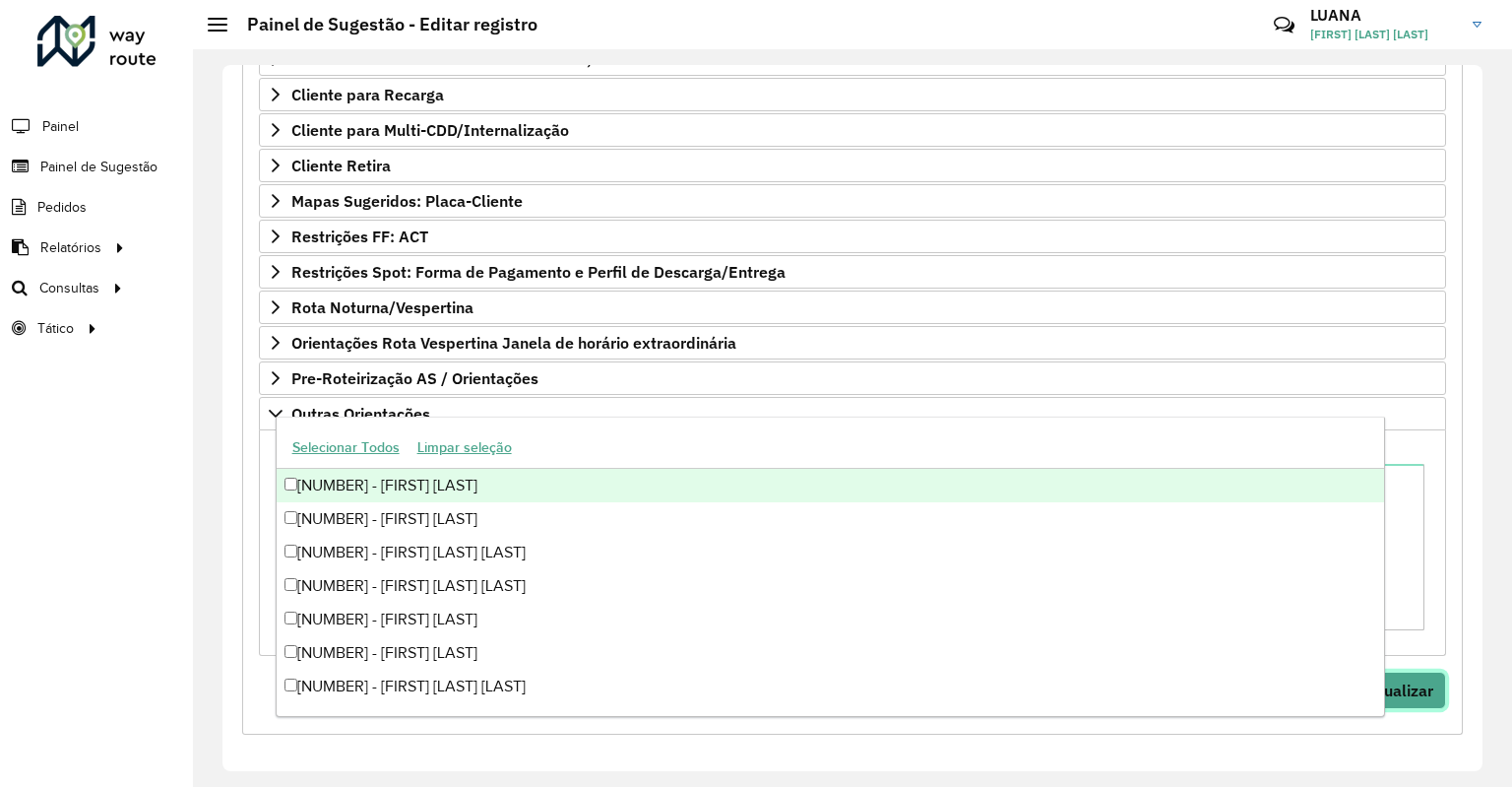 click on "Visualizar" at bounding box center (1398, 690) 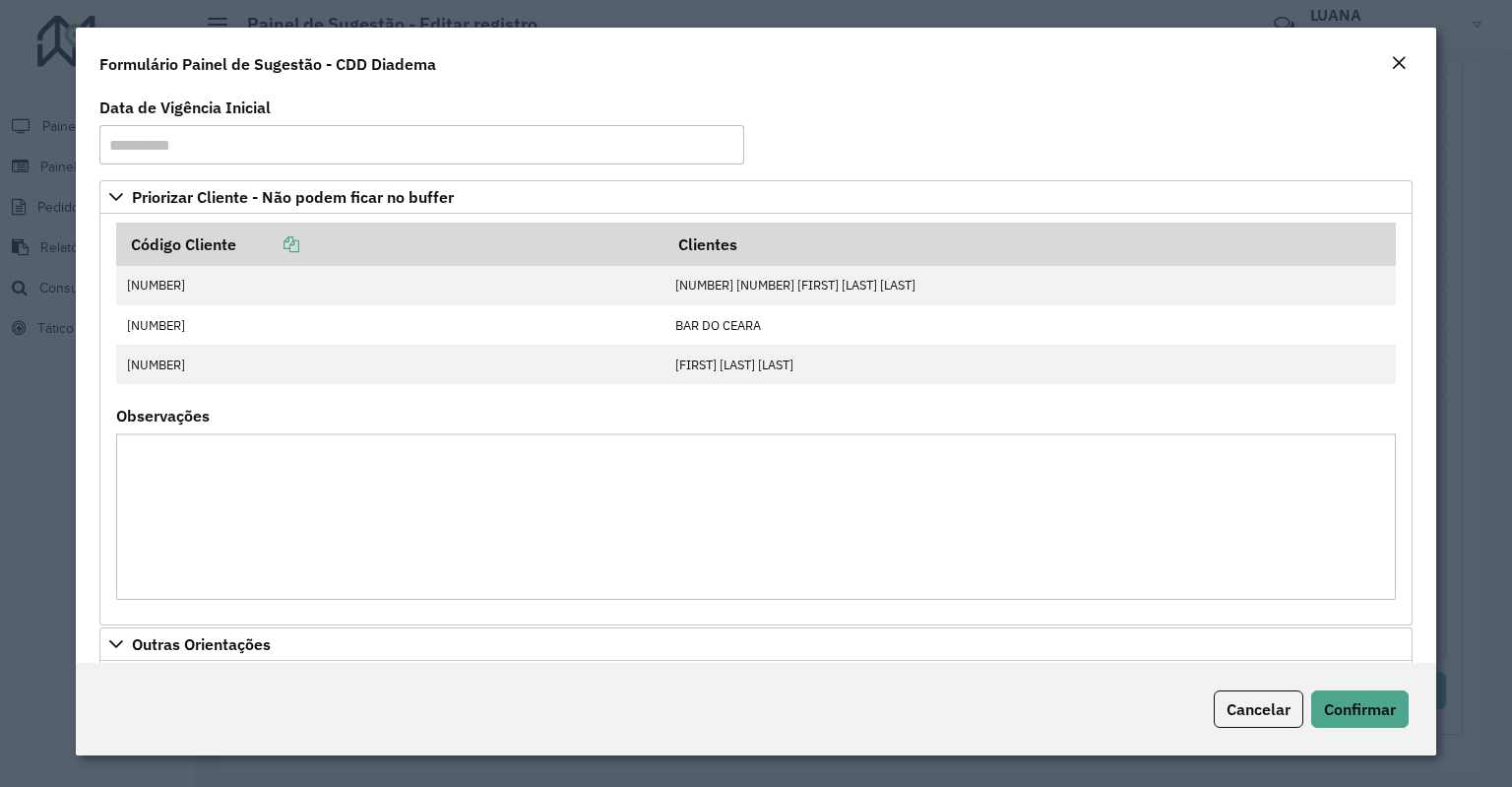 click on "Cancelar Confirmar" 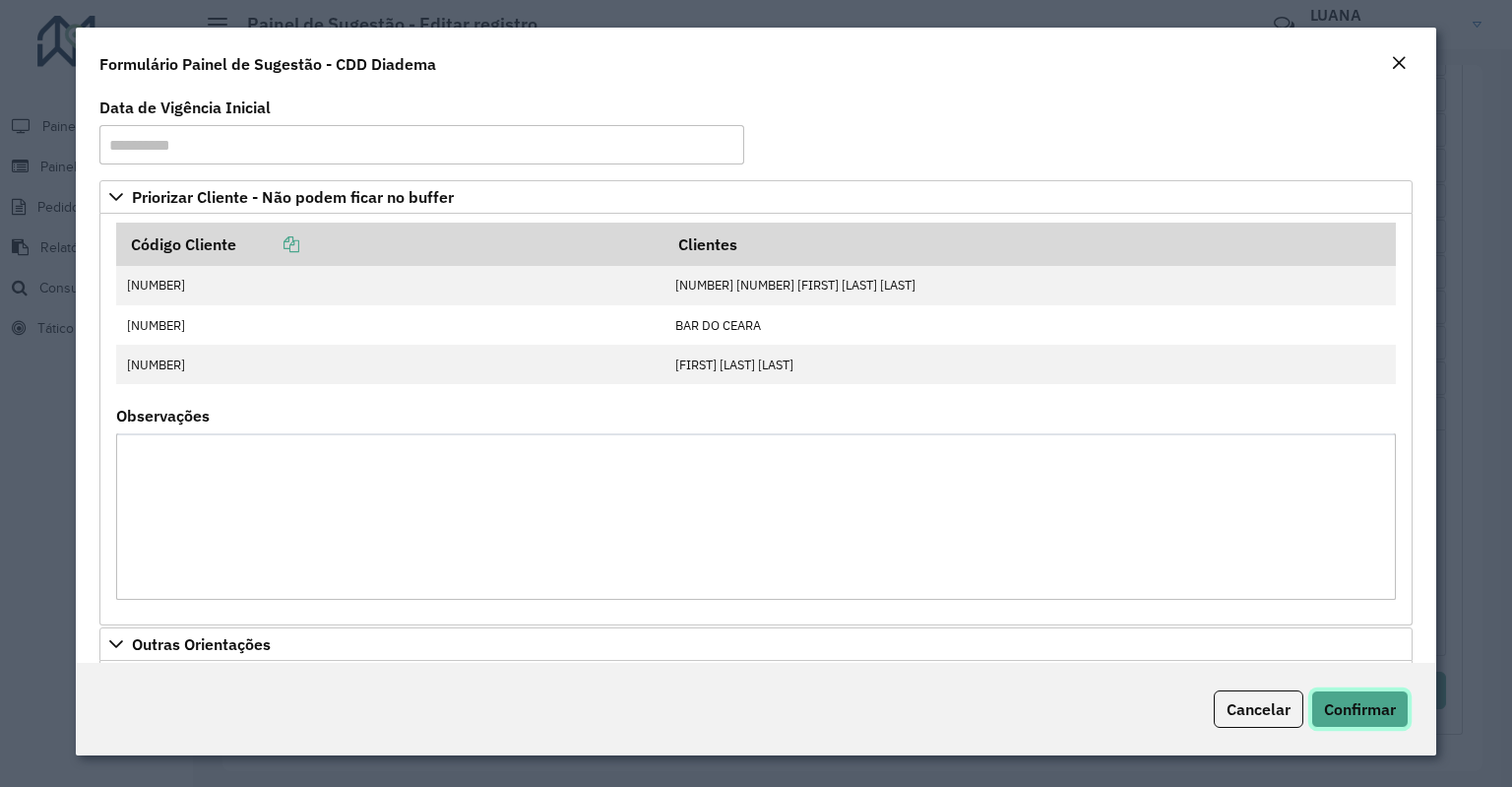 click on "Confirmar" 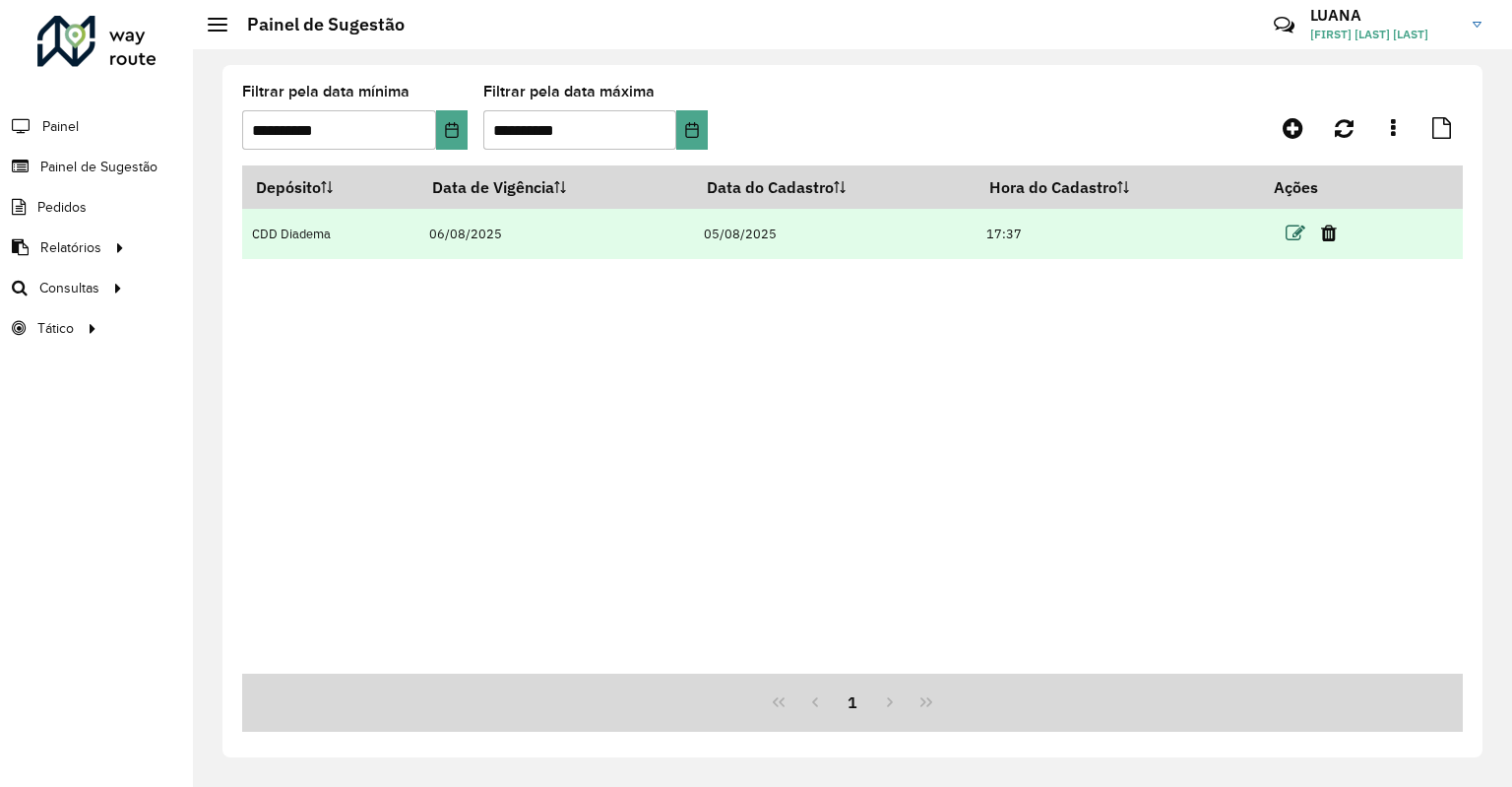 drag, startPoint x: 1307, startPoint y: 233, endPoint x: 1297, endPoint y: 249, distance: 18.867962 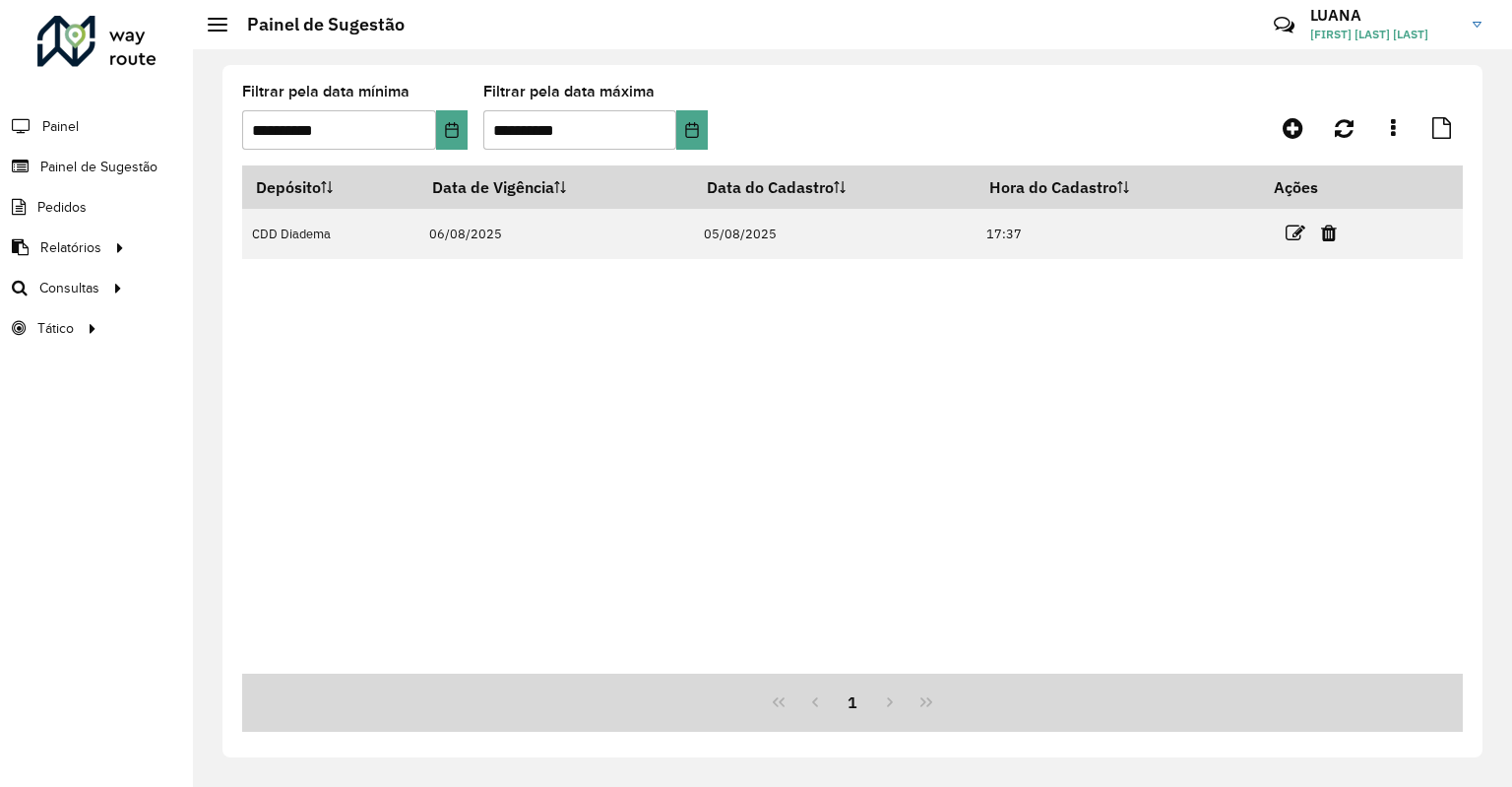 click at bounding box center (1295, 233) 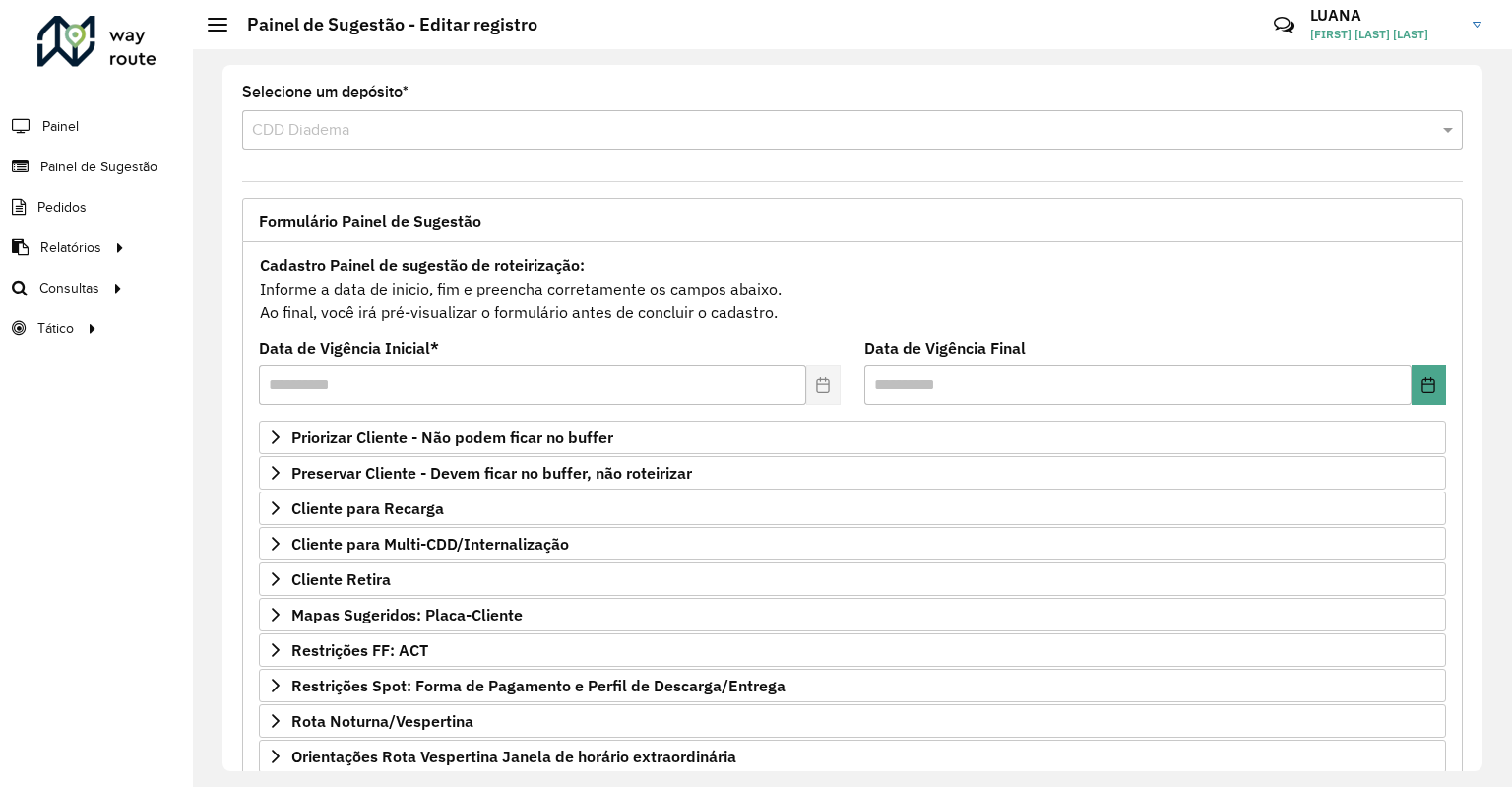 scroll, scrollTop: 187, scrollLeft: 0, axis: vertical 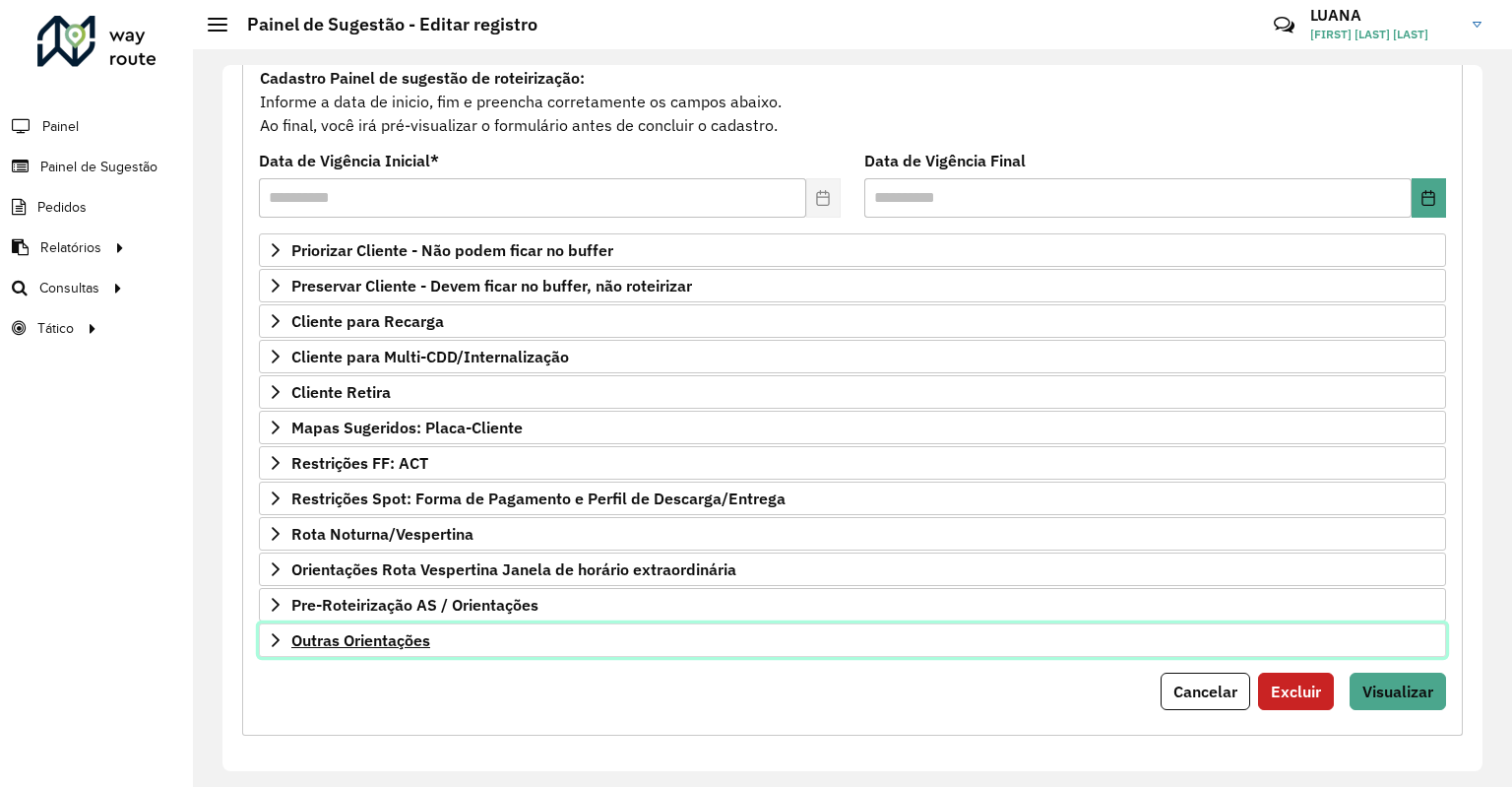 click on "Outras Orientações" at bounding box center (360, 640) 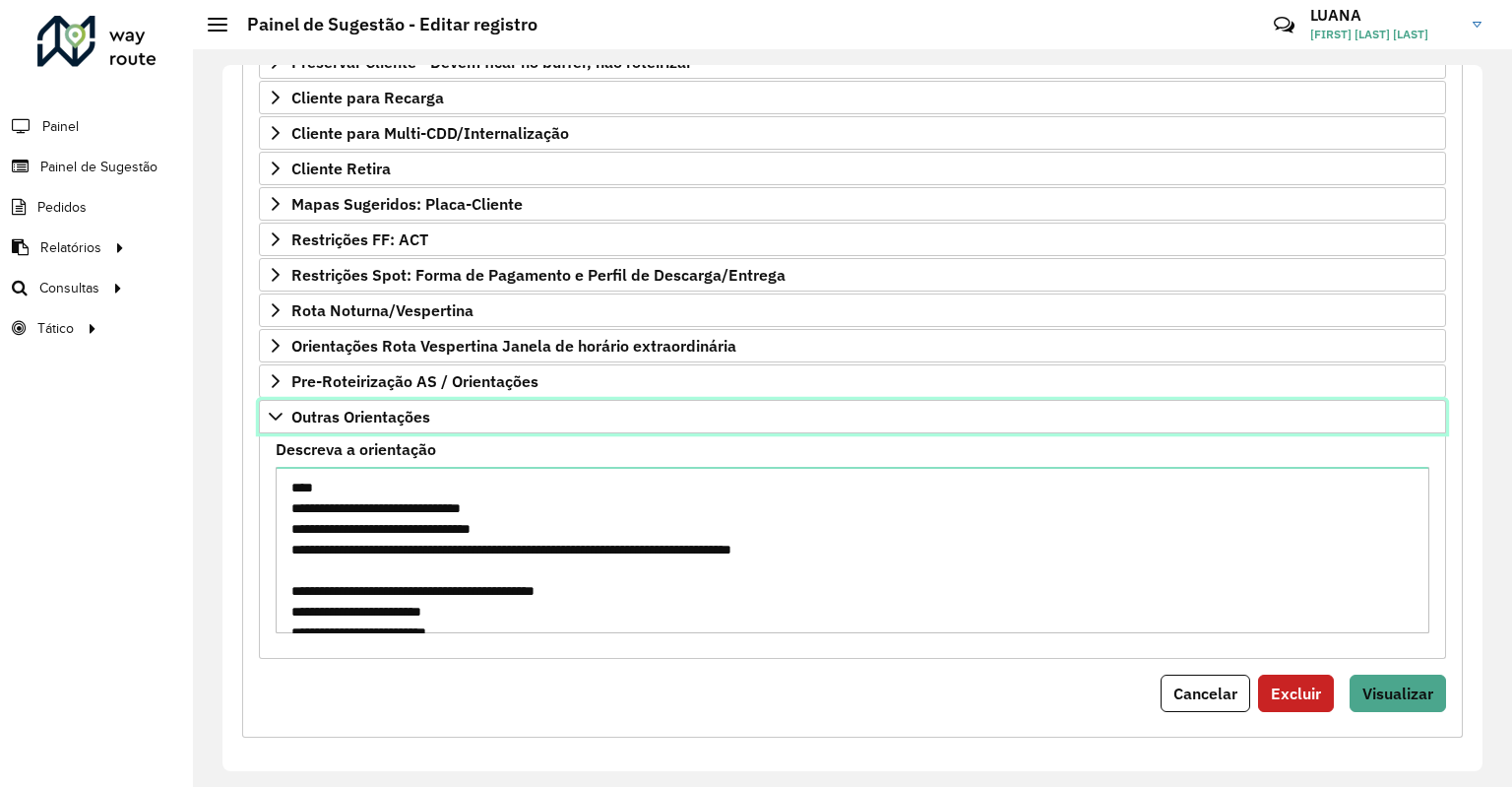 scroll, scrollTop: 315, scrollLeft: 0, axis: vertical 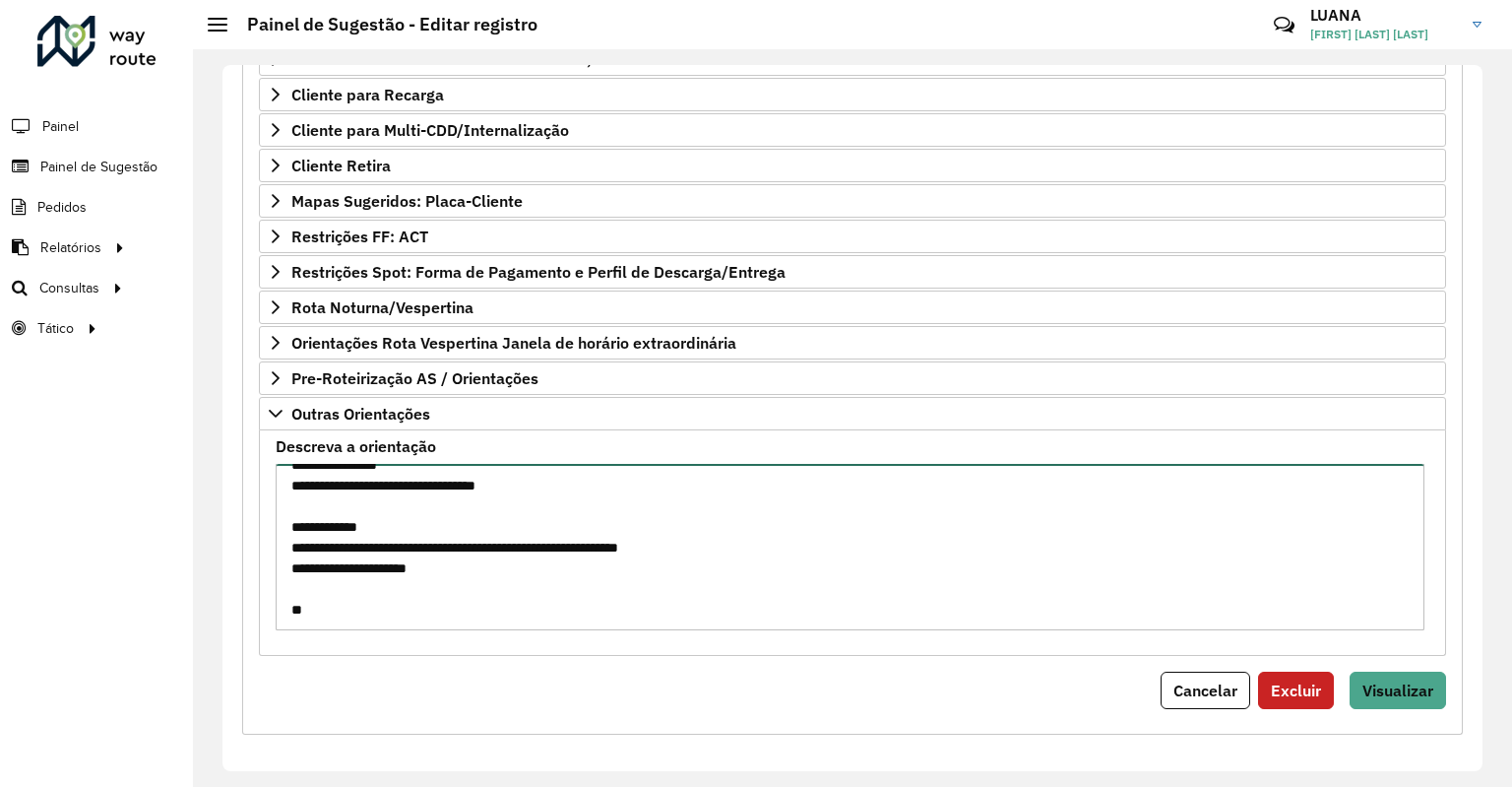 click on "**********" at bounding box center [850, 547] 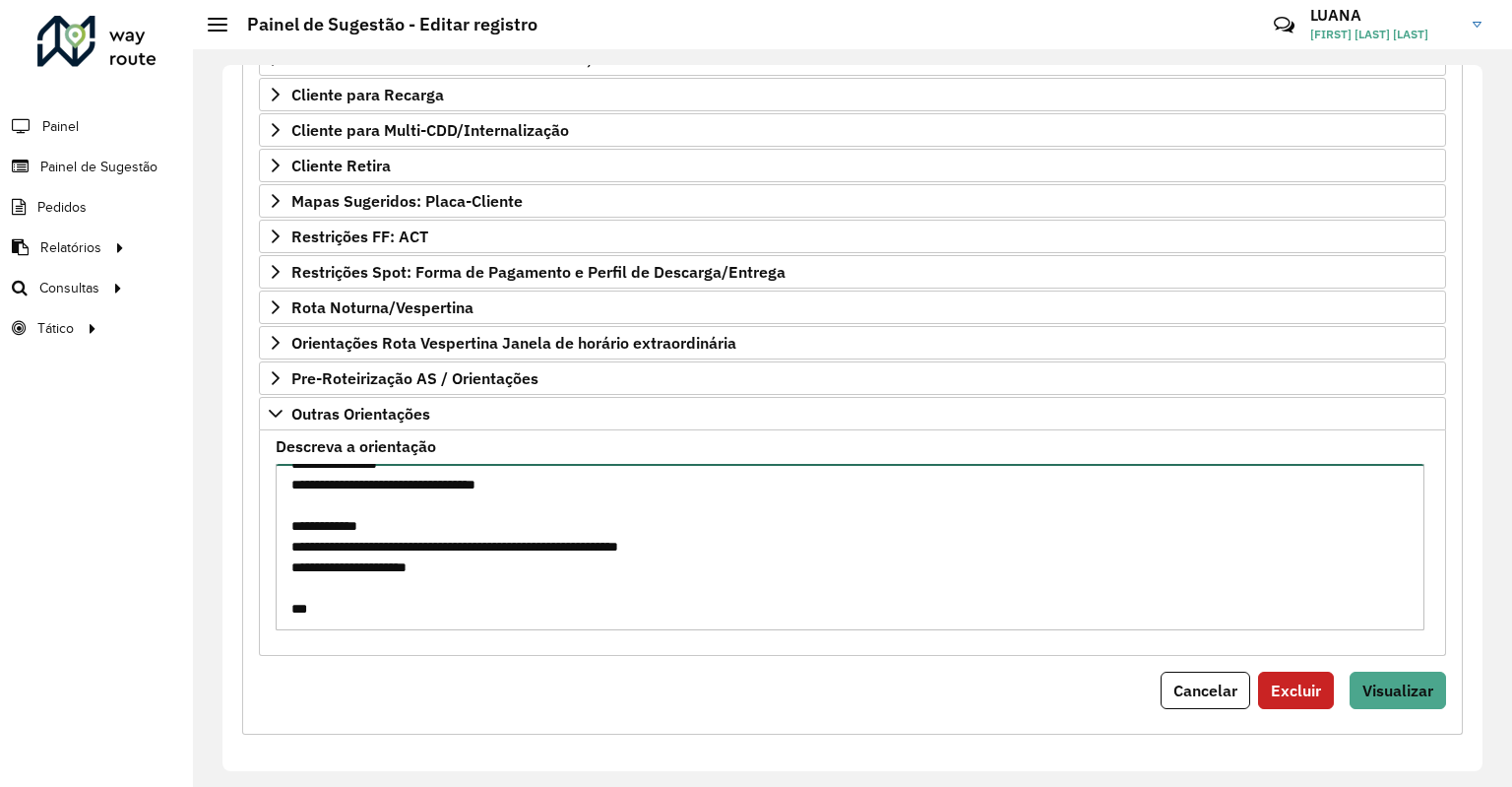 paste on "**********" 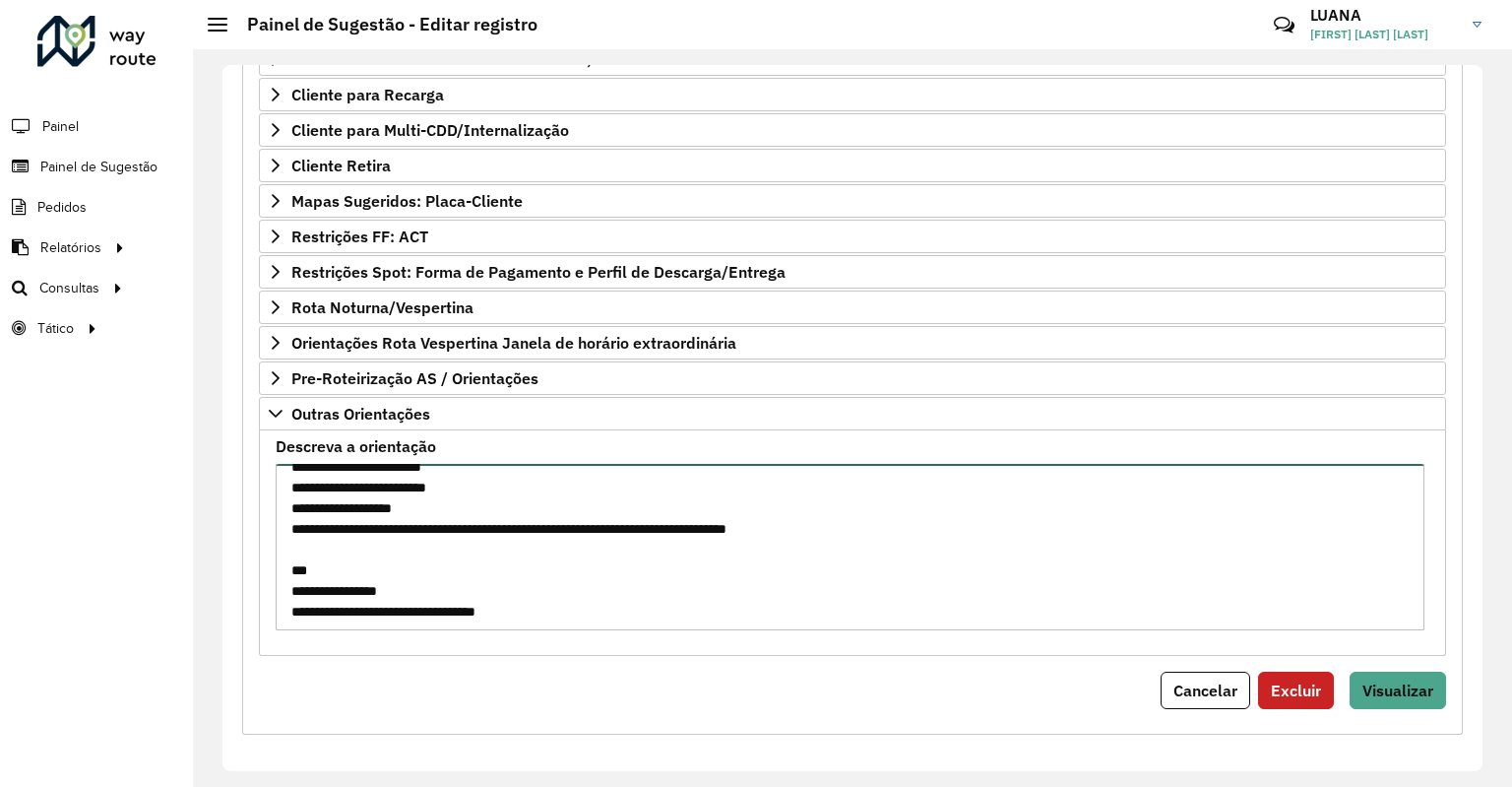 scroll, scrollTop: 0, scrollLeft: 0, axis: both 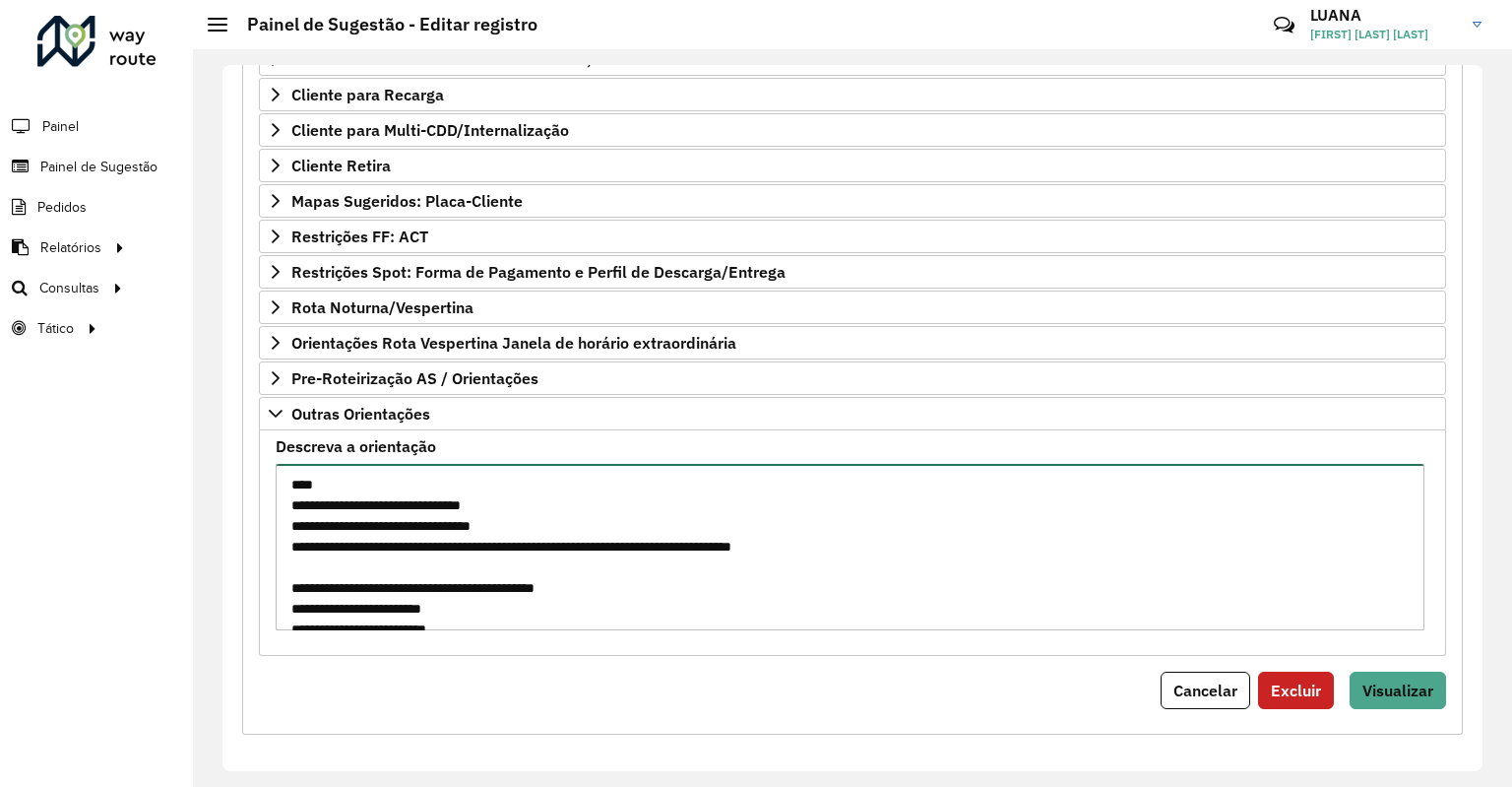 type on "**********" 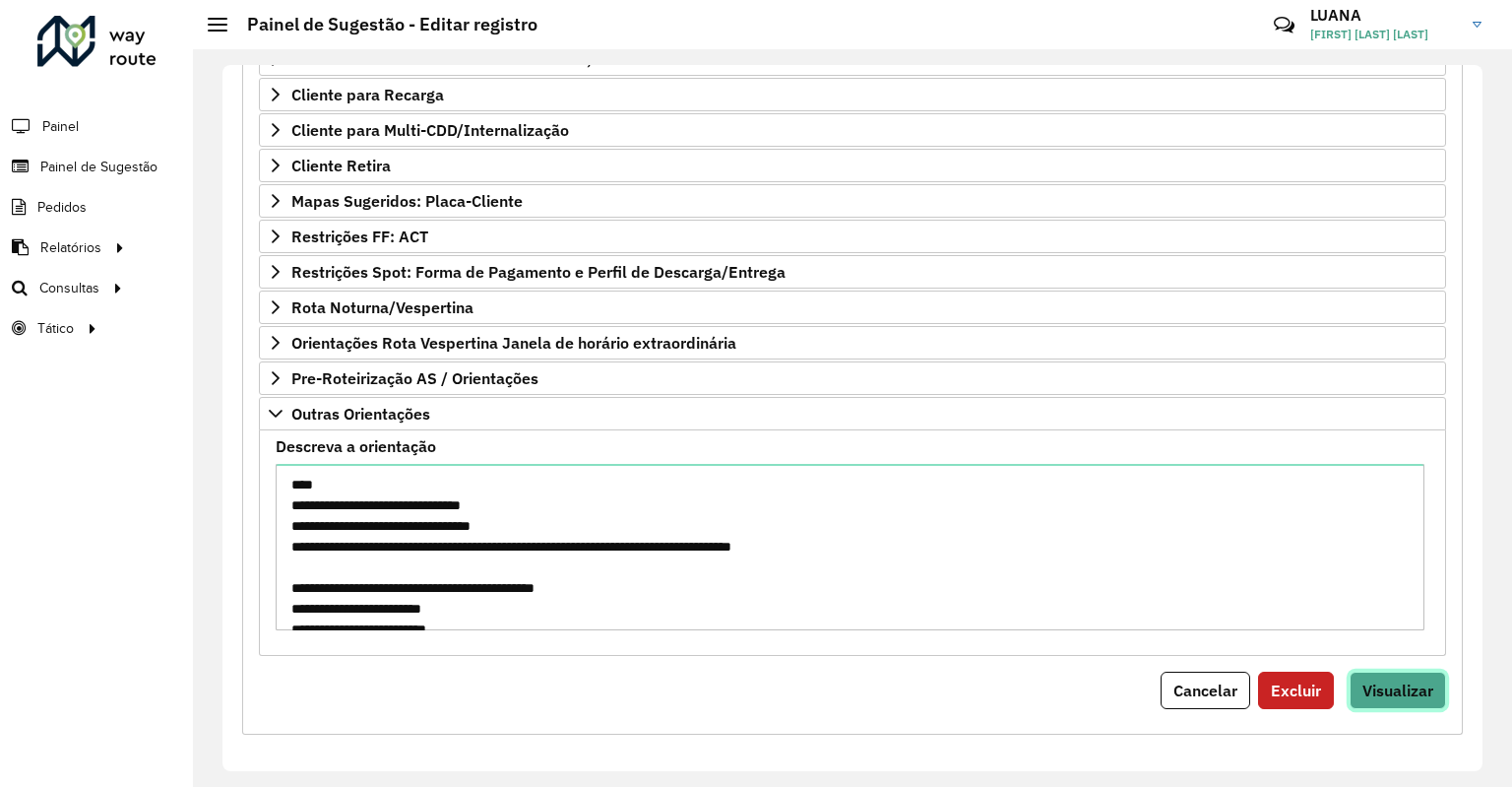 click on "Visualizar" at bounding box center [1398, 690] 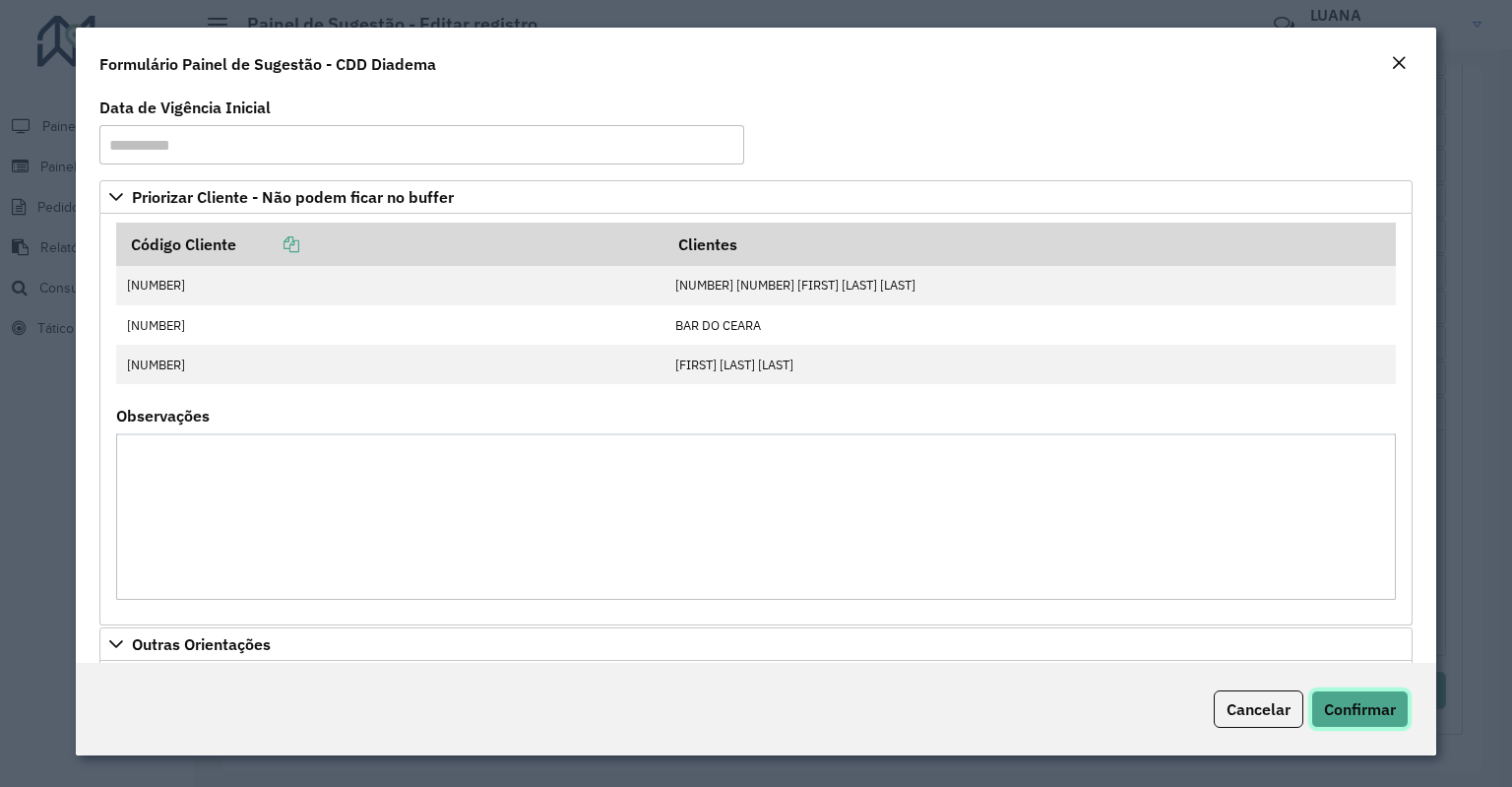 click on "Confirmar" 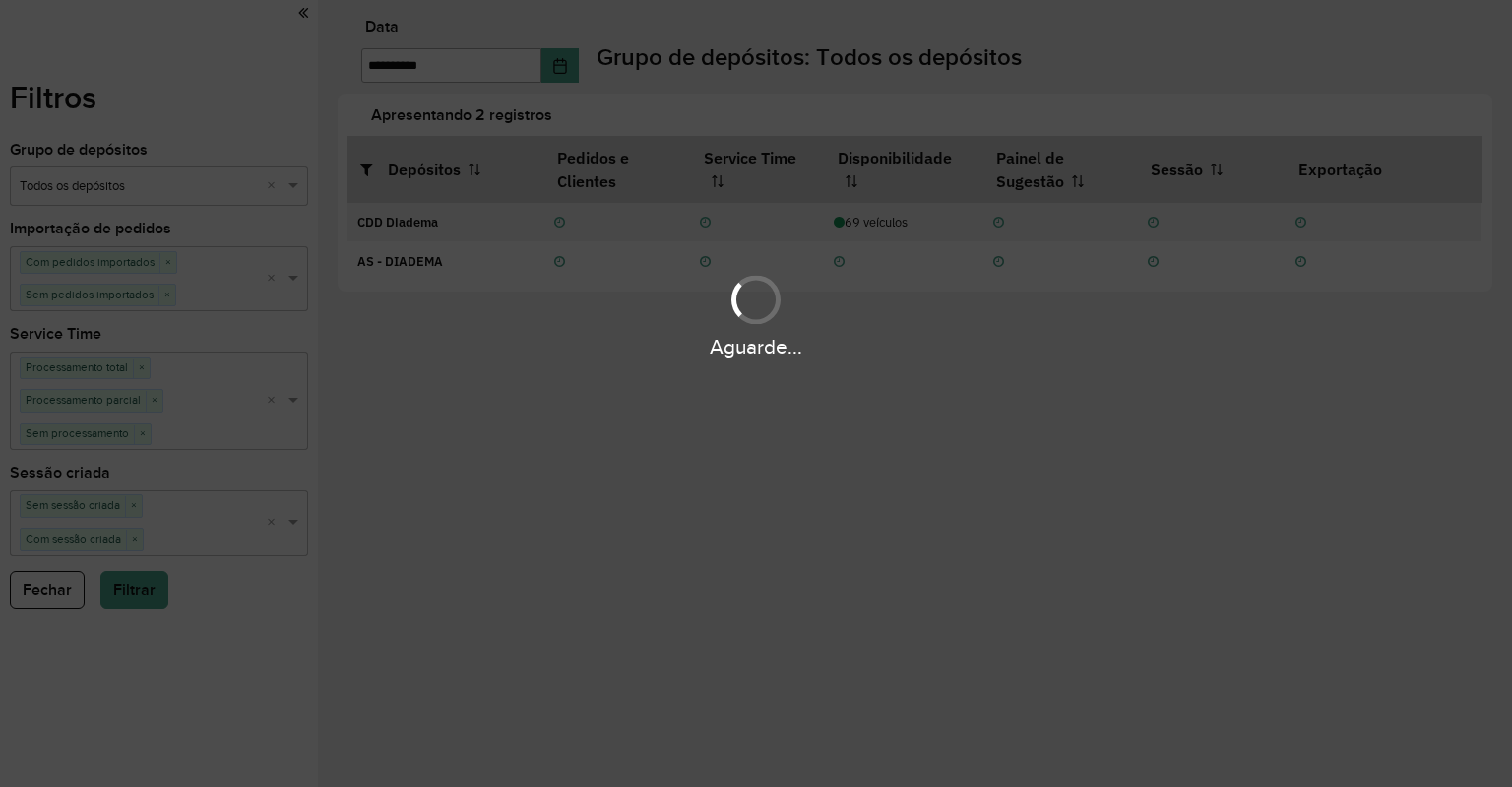 scroll, scrollTop: 0, scrollLeft: 0, axis: both 